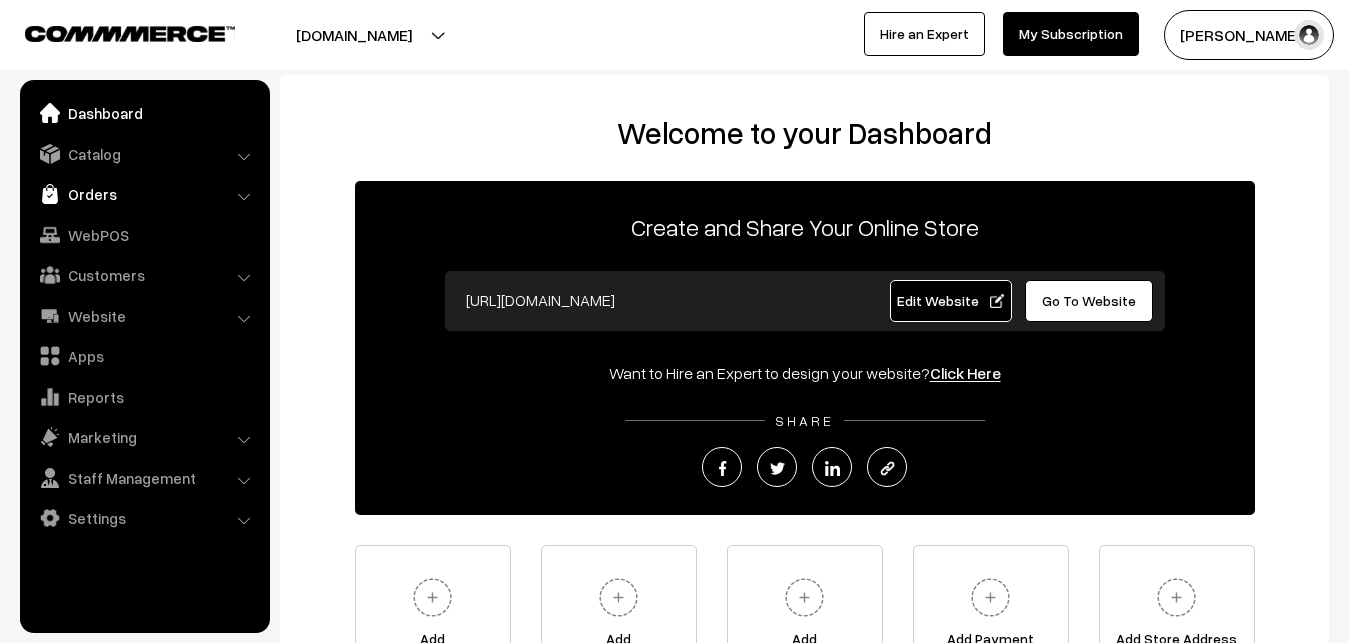 scroll, scrollTop: 0, scrollLeft: 0, axis: both 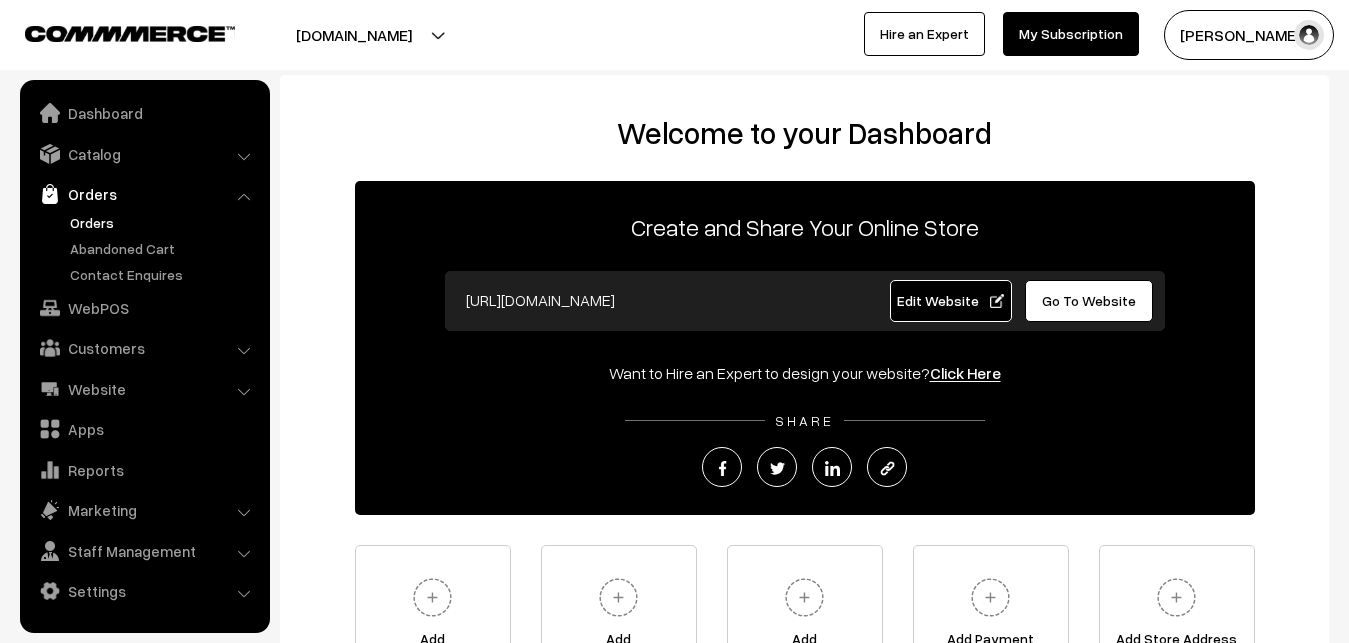click on "Orders" at bounding box center (164, 222) 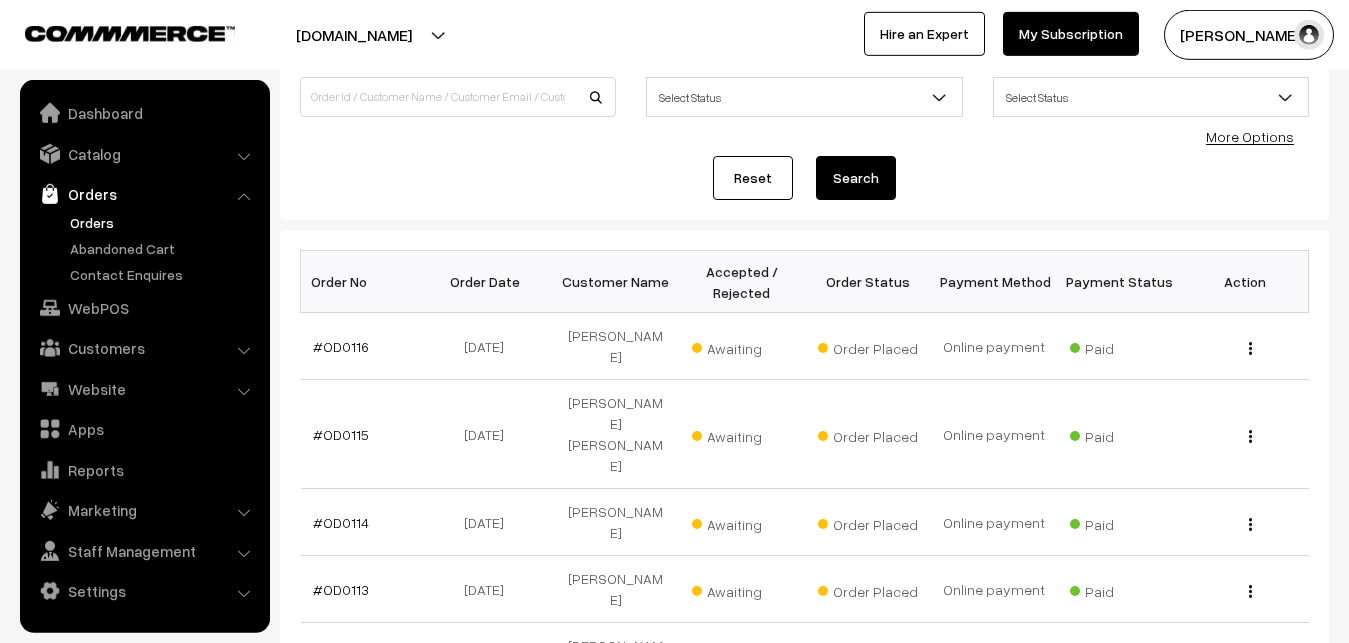 scroll, scrollTop: 204, scrollLeft: 0, axis: vertical 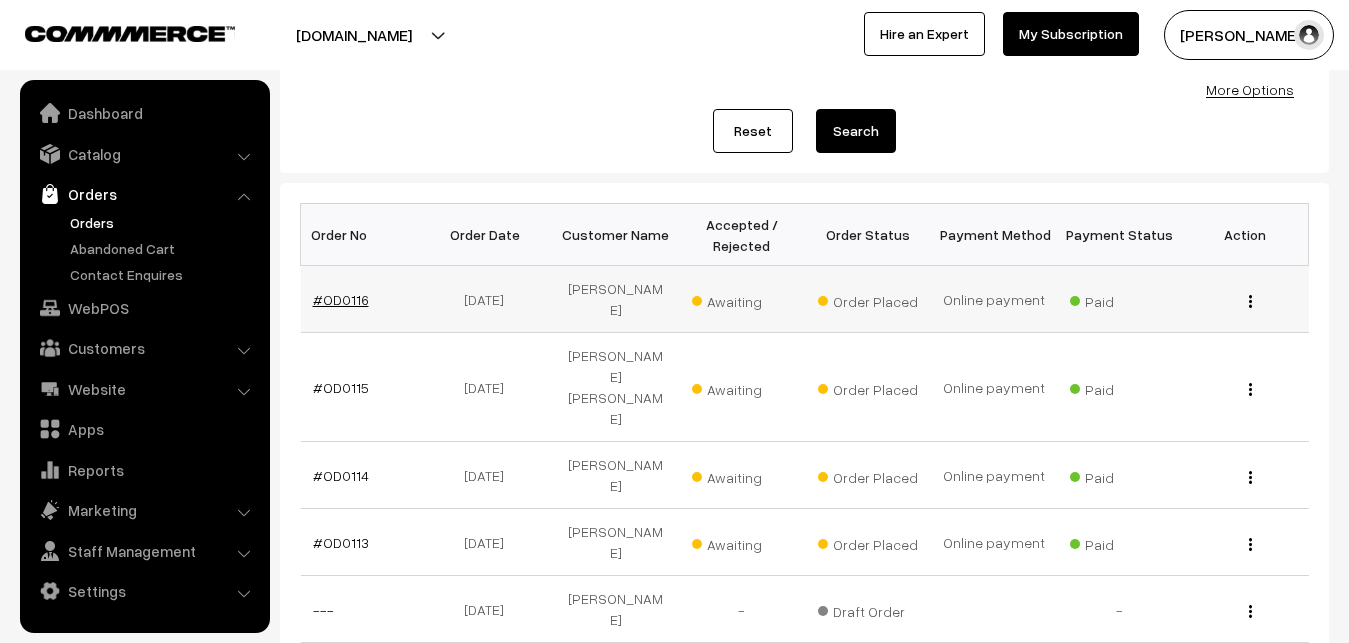 click on "#OD0116" at bounding box center (341, 299) 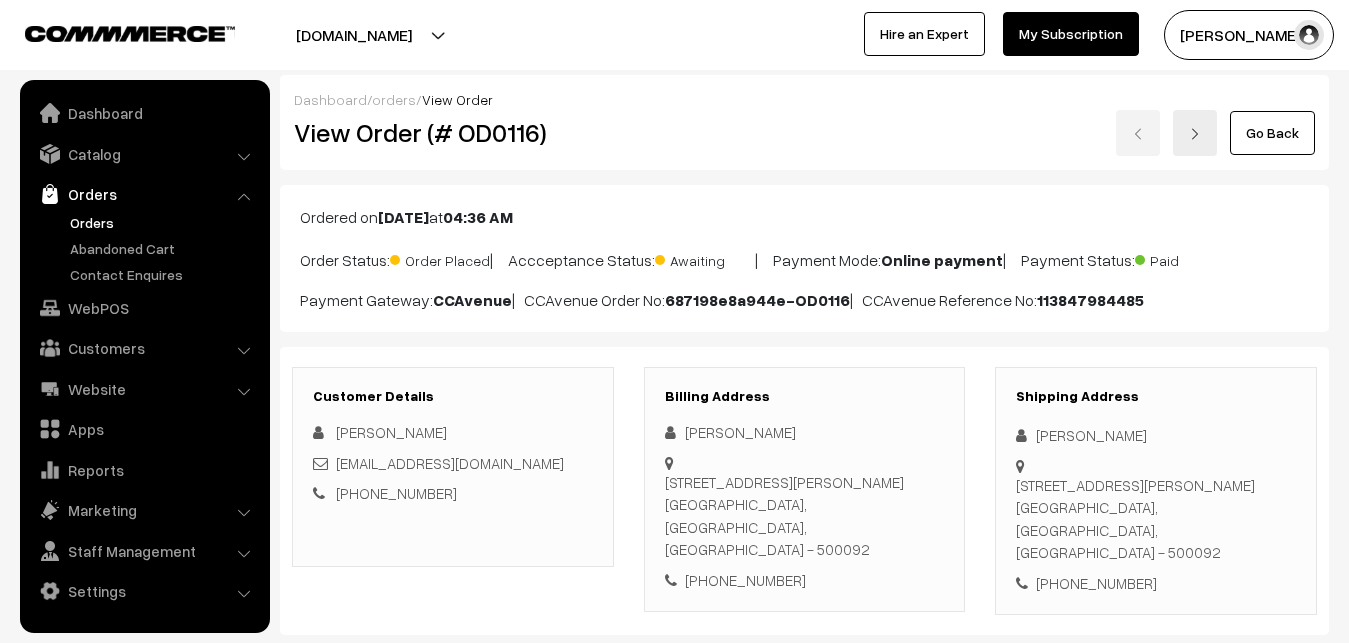 scroll, scrollTop: 510, scrollLeft: 0, axis: vertical 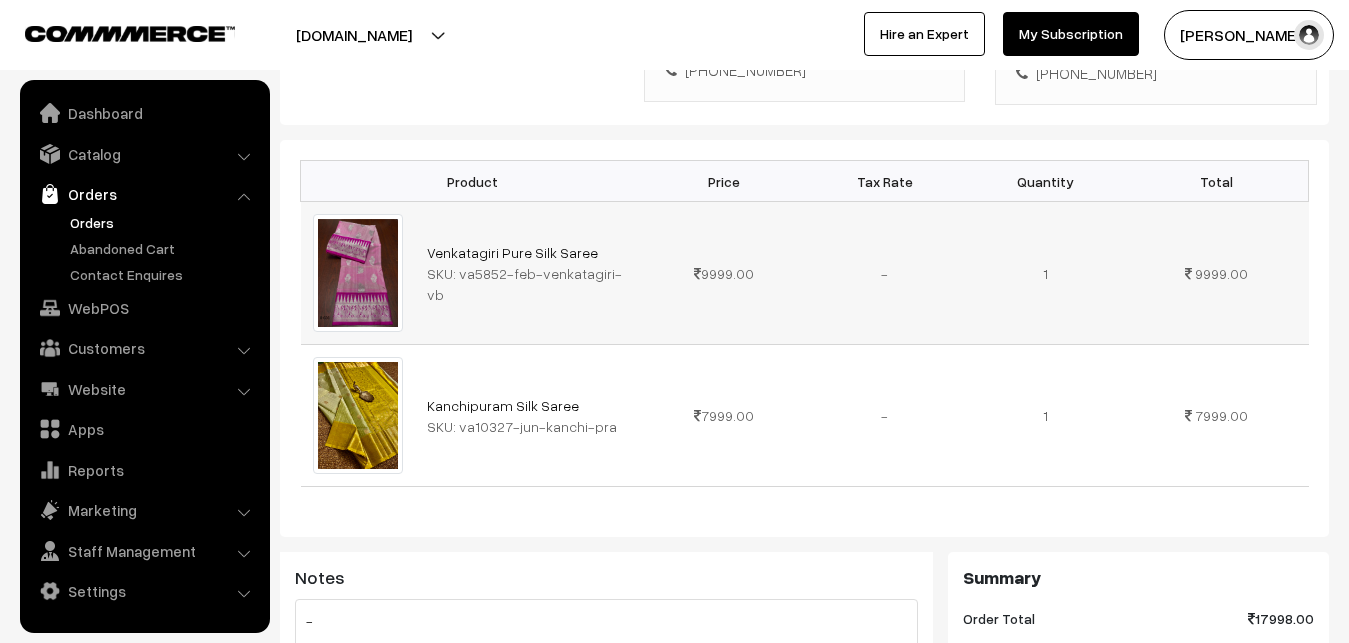 drag, startPoint x: 456, startPoint y: 260, endPoint x: 616, endPoint y: 262, distance: 160.0125 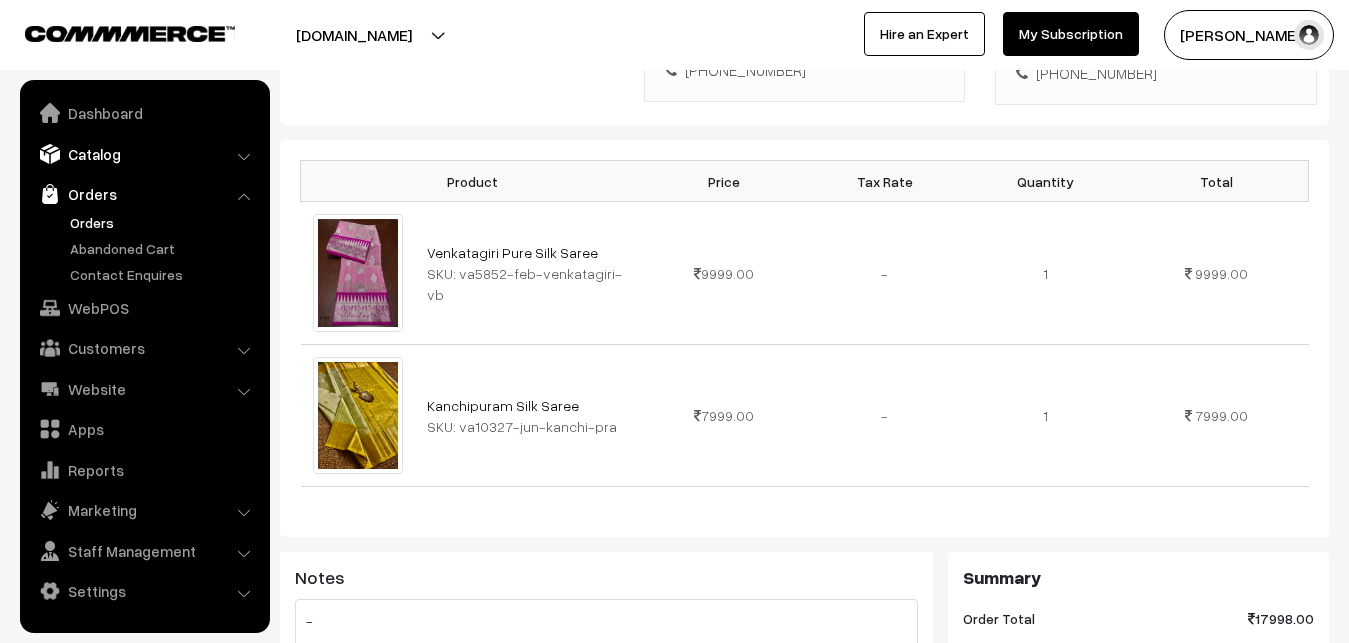 click on "Catalog" at bounding box center (144, 154) 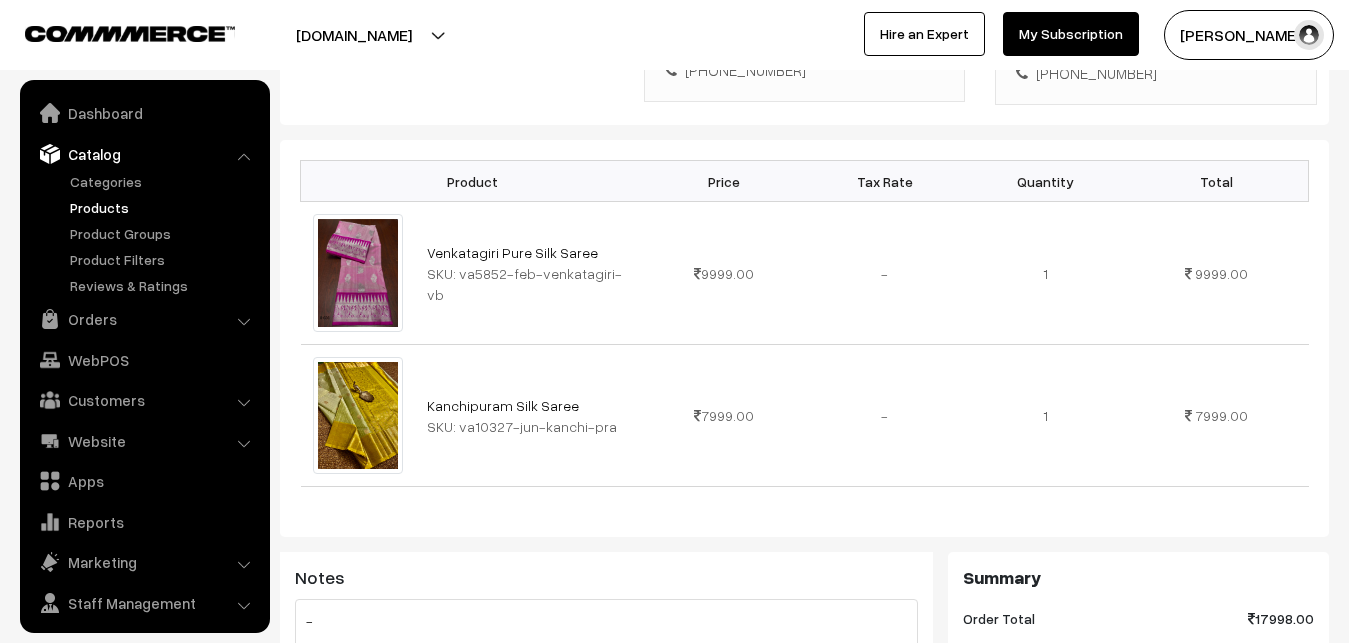 click on "Products" at bounding box center [164, 207] 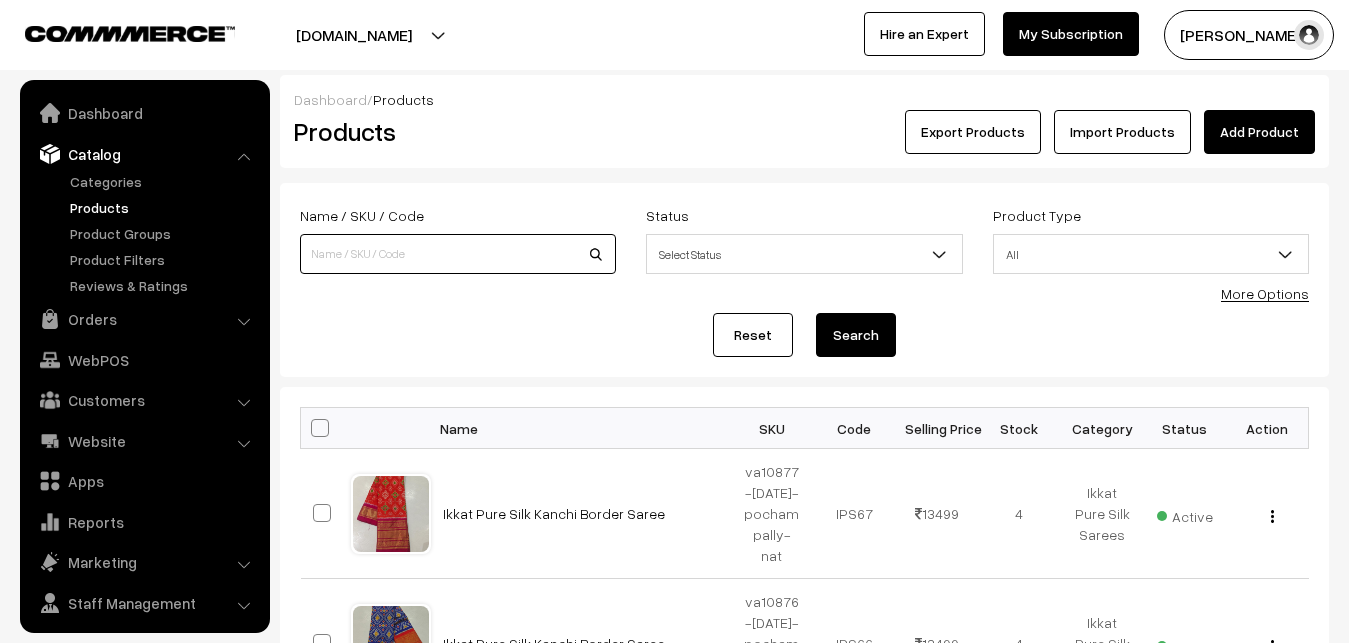 scroll, scrollTop: 0, scrollLeft: 0, axis: both 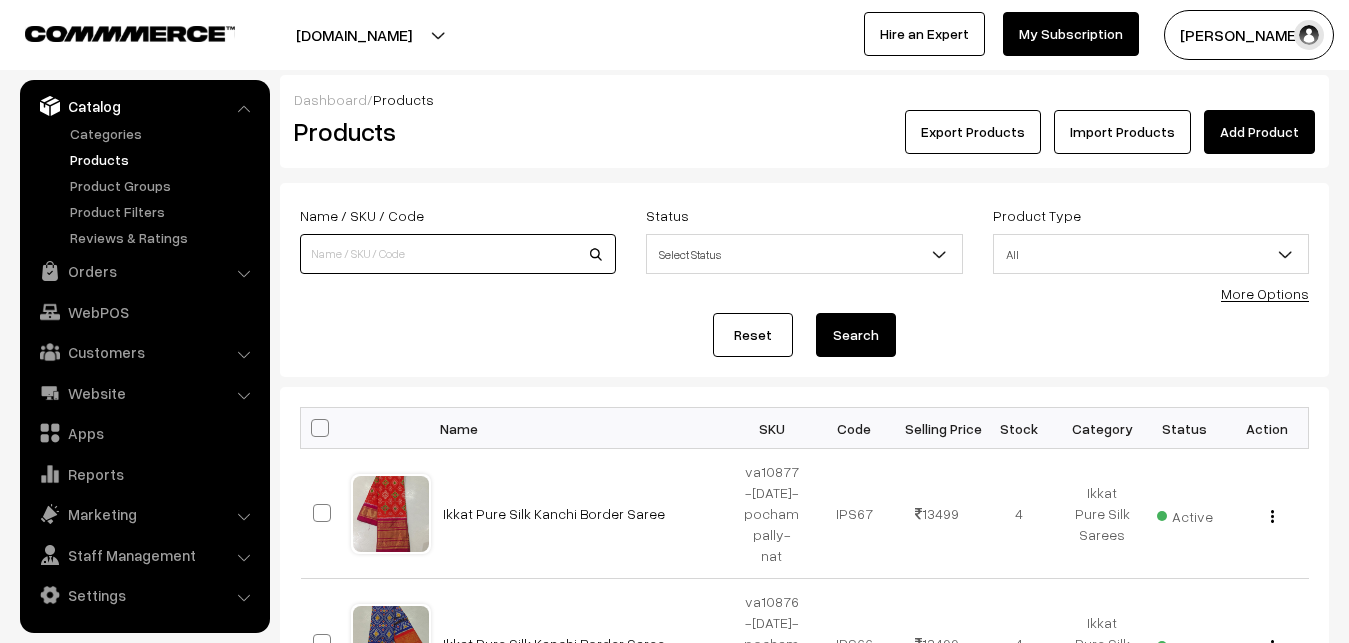 paste on "va5852-feb-venkatagiri-vb" 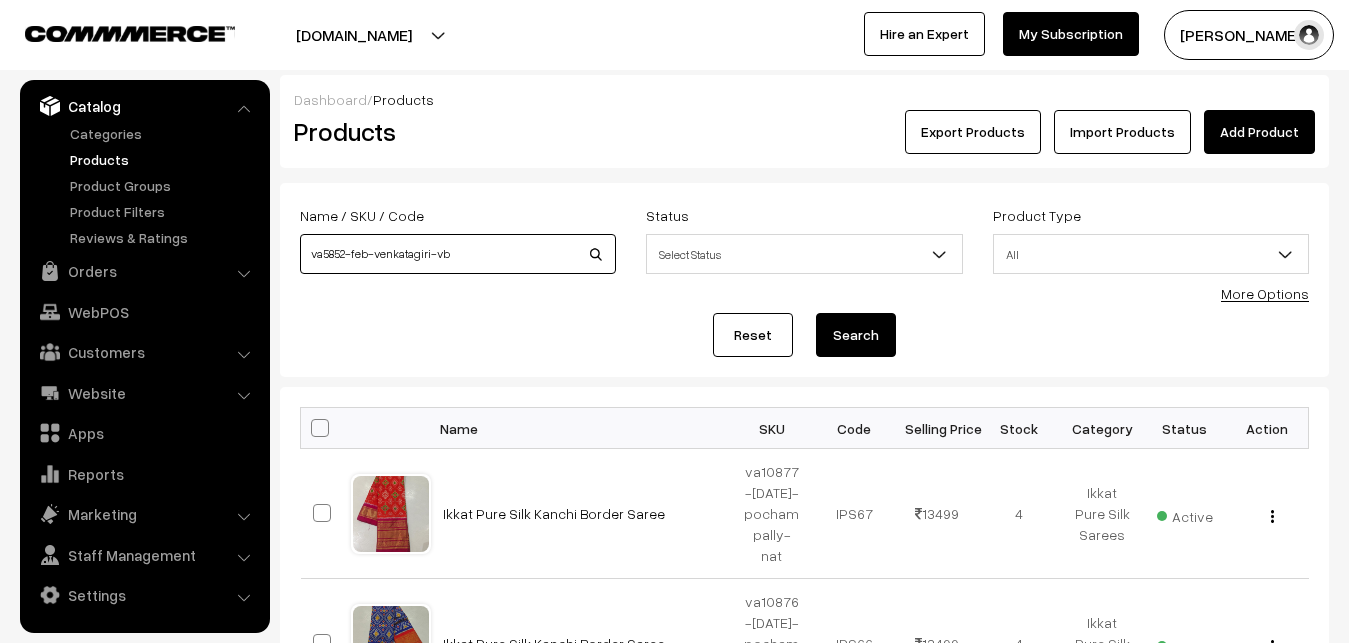 type on "va5852-feb-venkatagiri-vb" 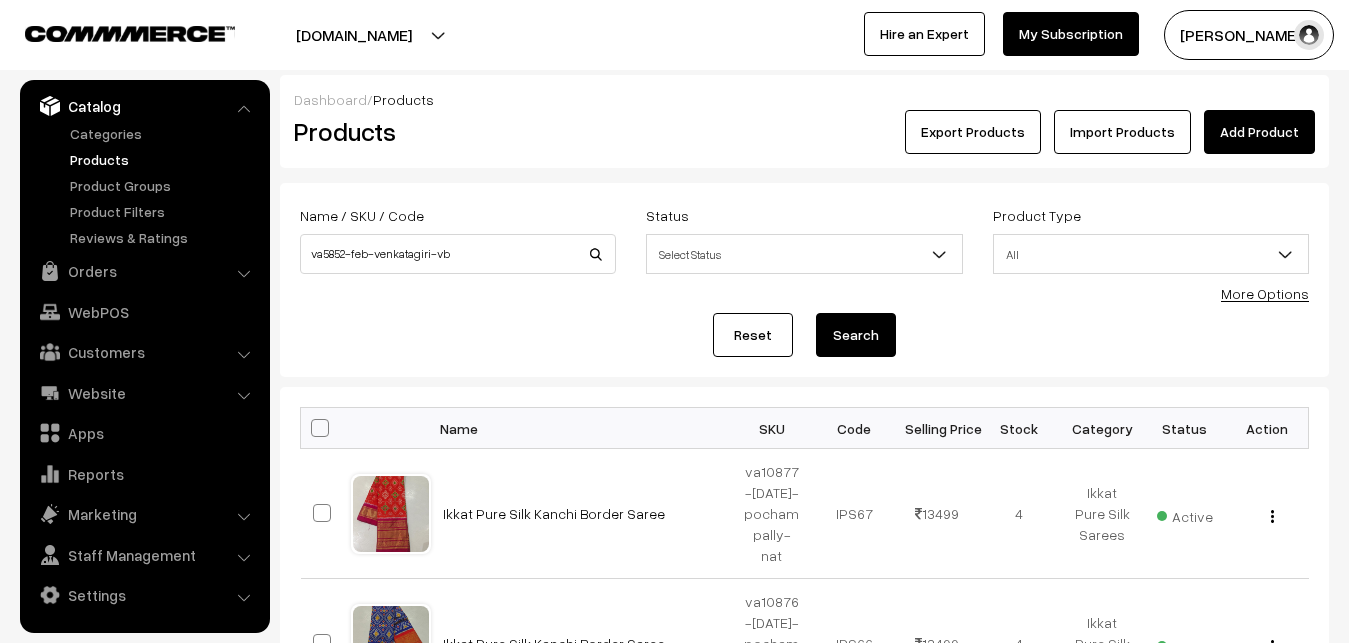 click on "Search" at bounding box center (856, 335) 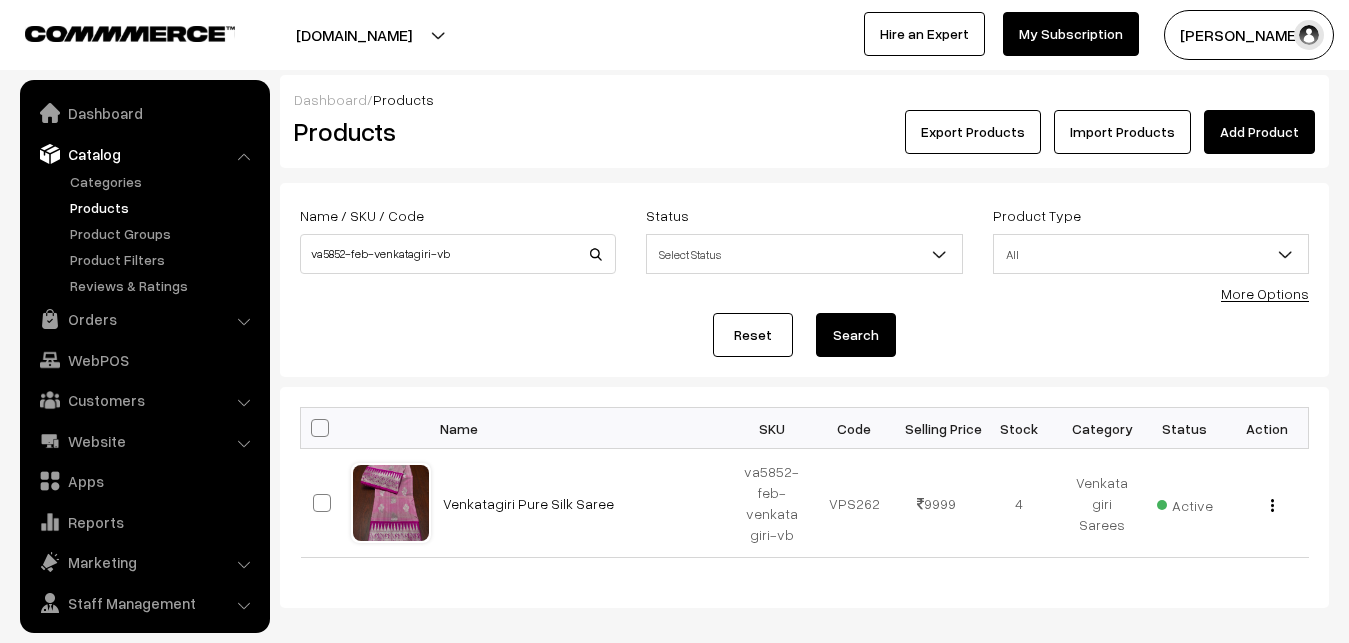 scroll, scrollTop: 0, scrollLeft: 0, axis: both 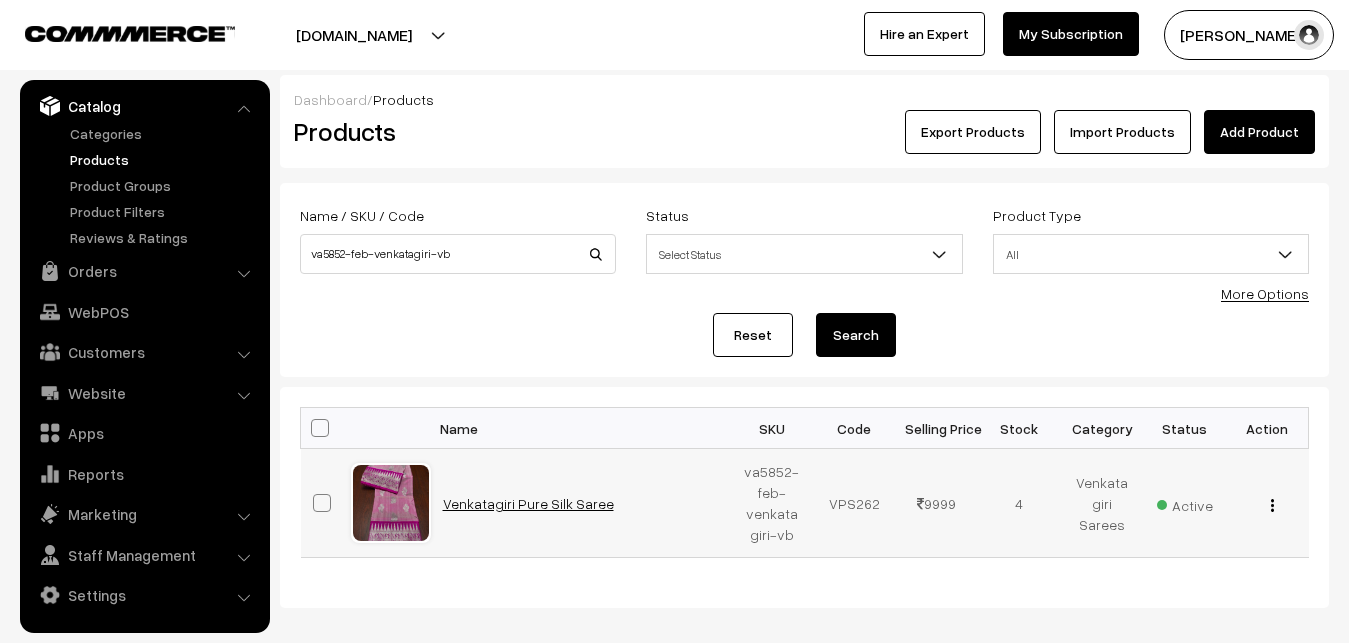 click on "Venkatagiri Pure Silk Saree" at bounding box center [528, 503] 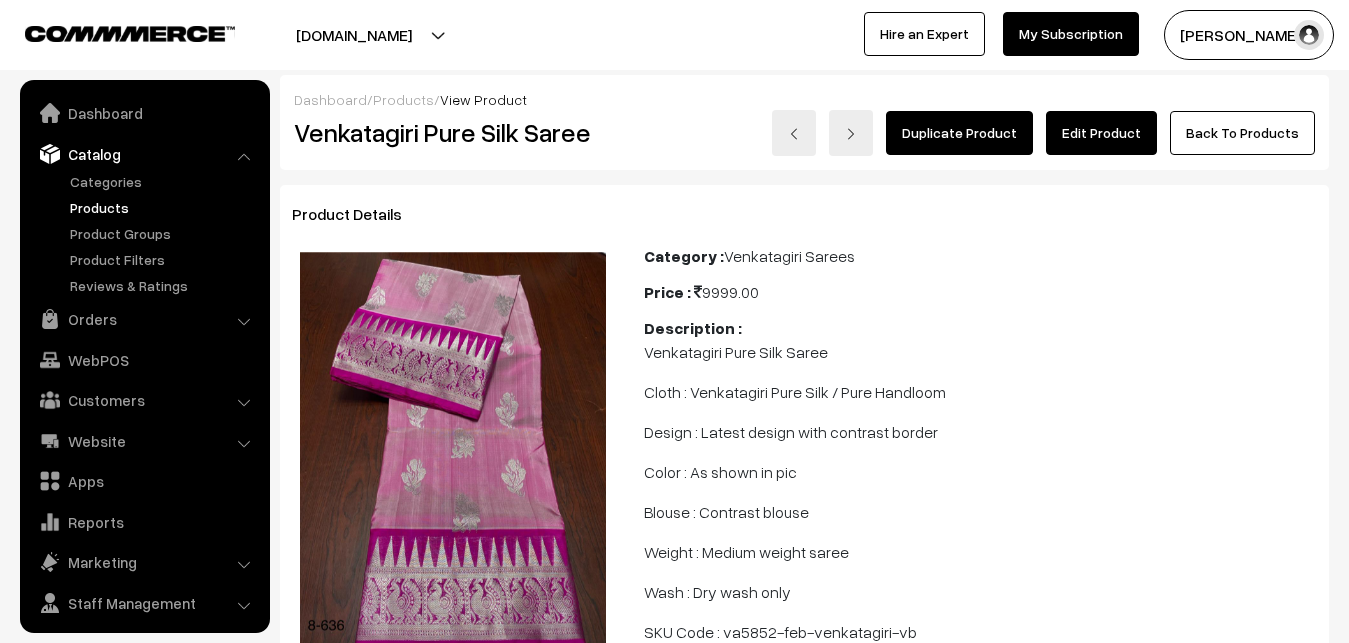 scroll, scrollTop: 0, scrollLeft: 0, axis: both 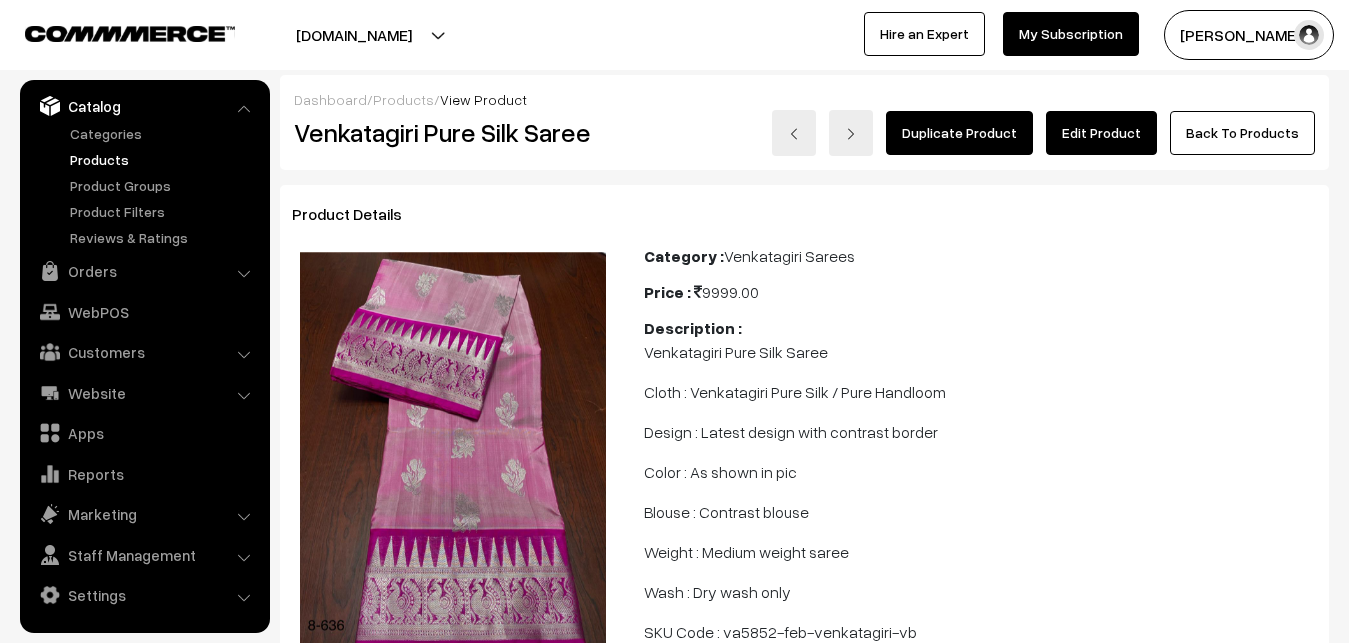 click on "Products" at bounding box center (164, 159) 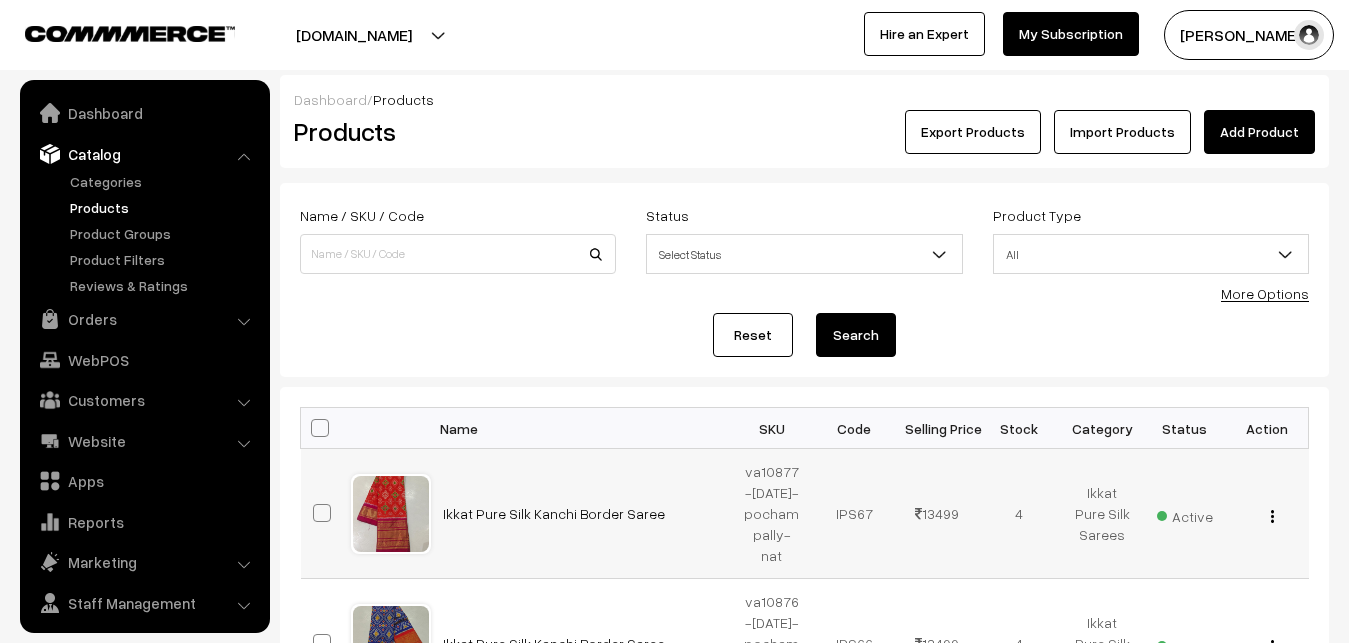 scroll, scrollTop: 0, scrollLeft: 0, axis: both 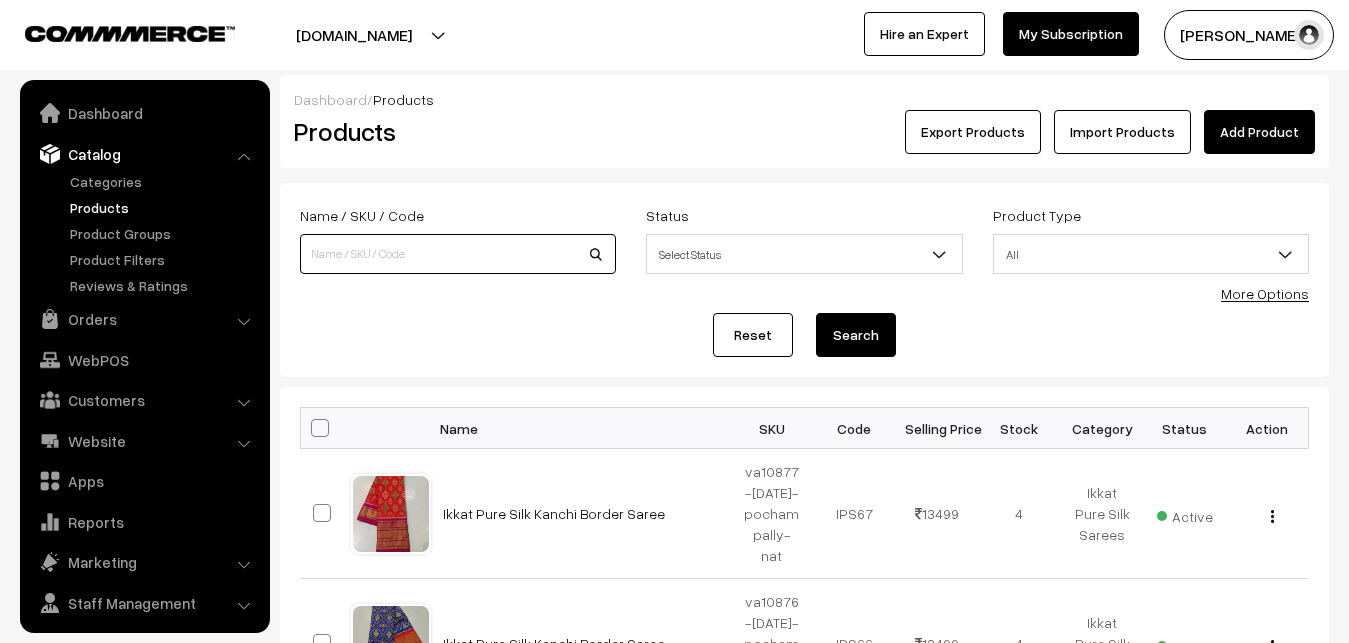 paste on "va5852-feb-venkatagiri-vb" 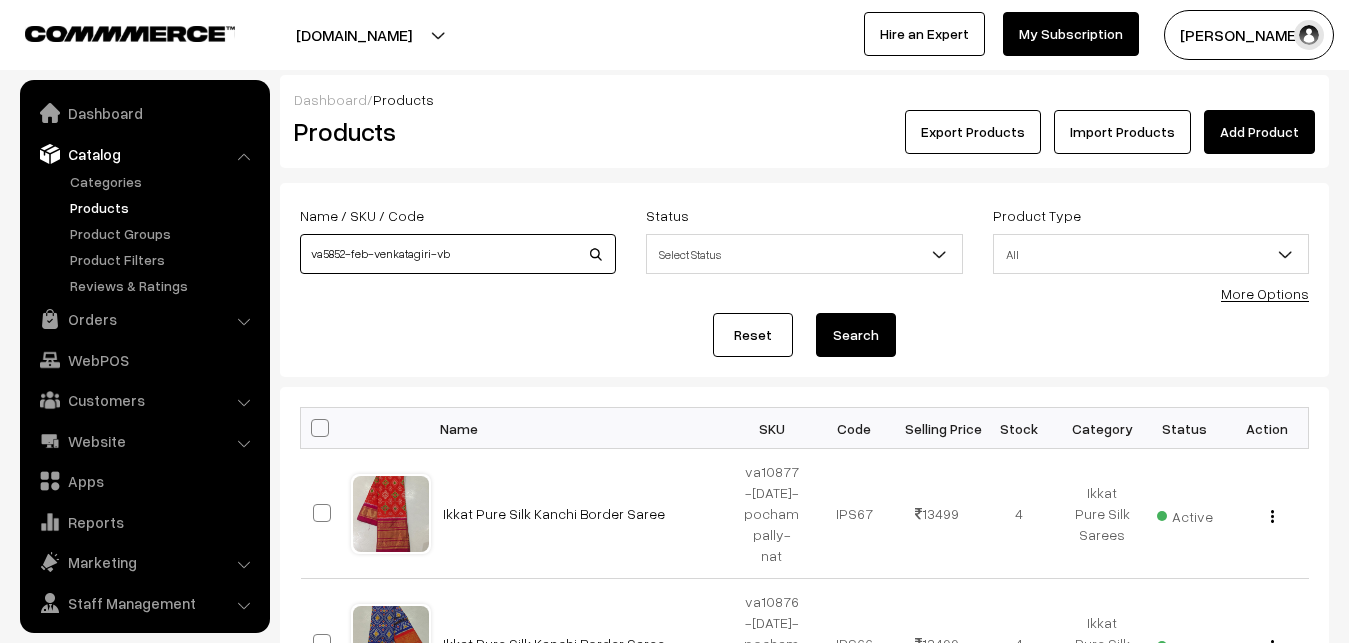 type on "va5852-feb-venkatagiri-vb" 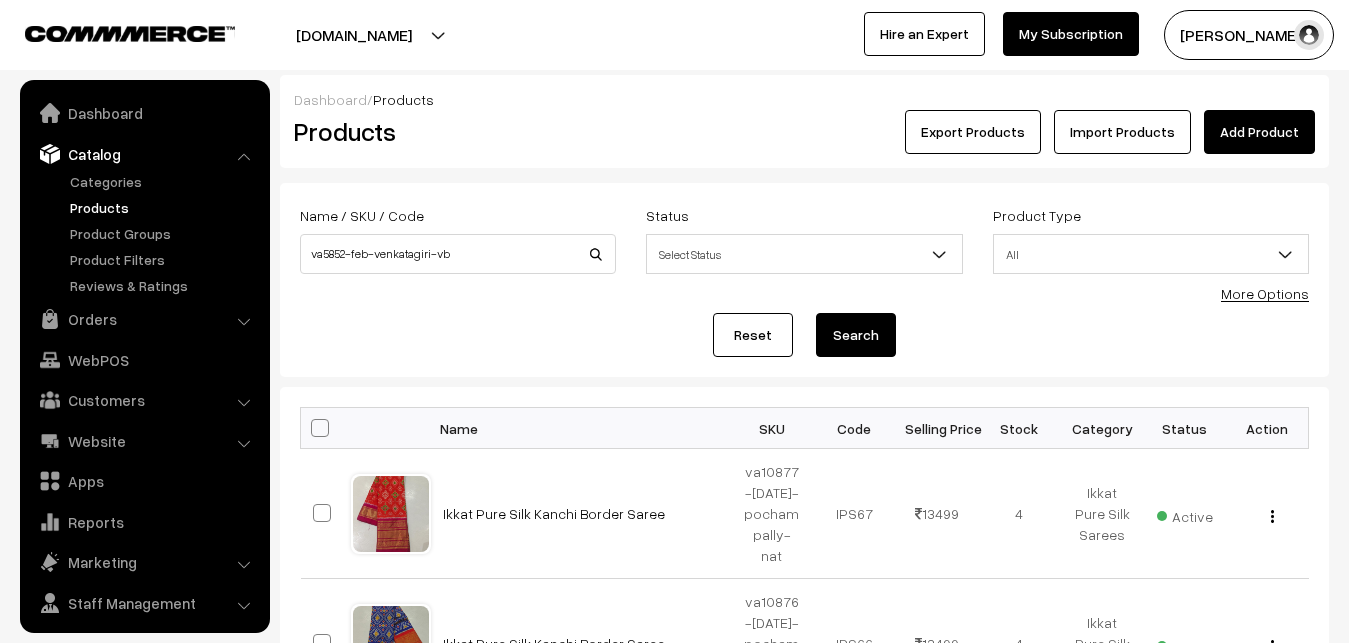click on "Search" at bounding box center [856, 335] 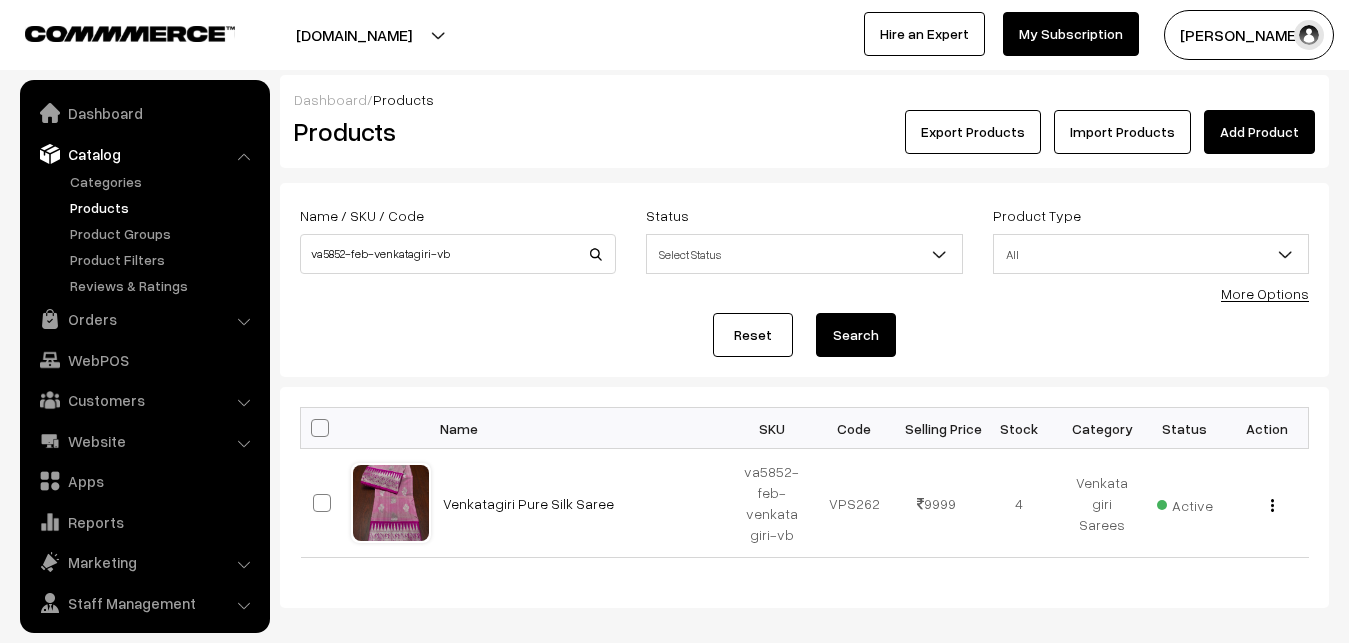 scroll, scrollTop: 0, scrollLeft: 0, axis: both 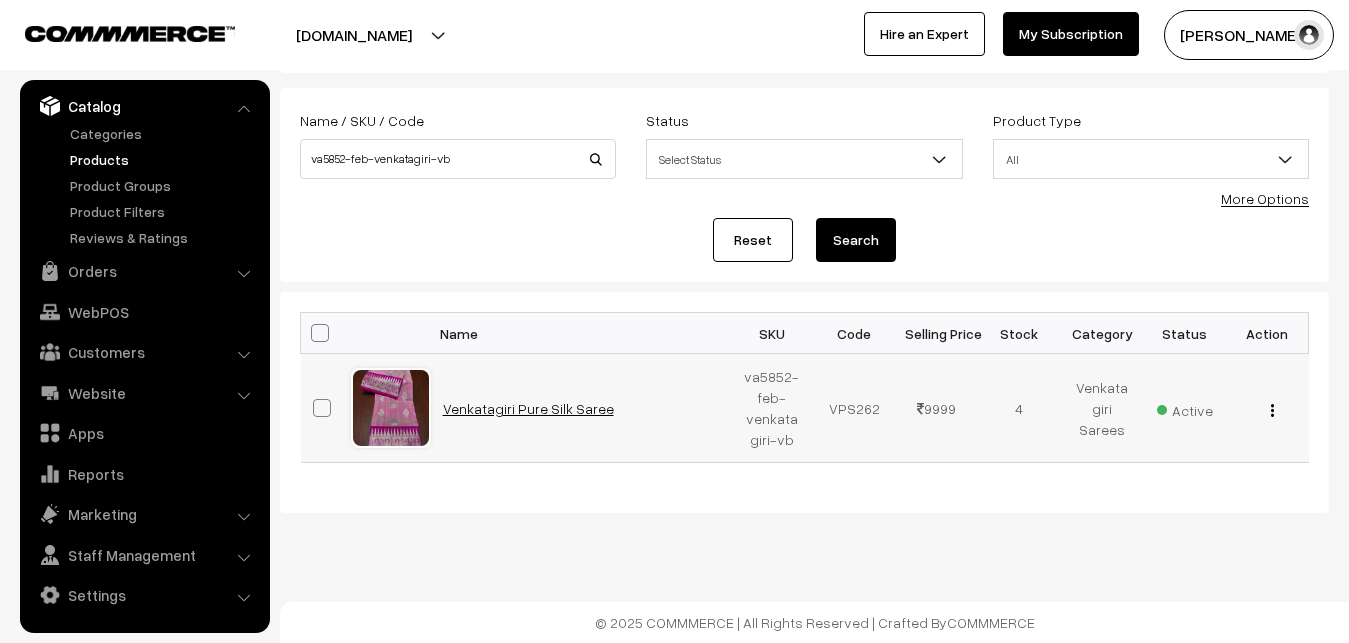 click on "Venkatagiri Pure Silk Saree" at bounding box center (528, 408) 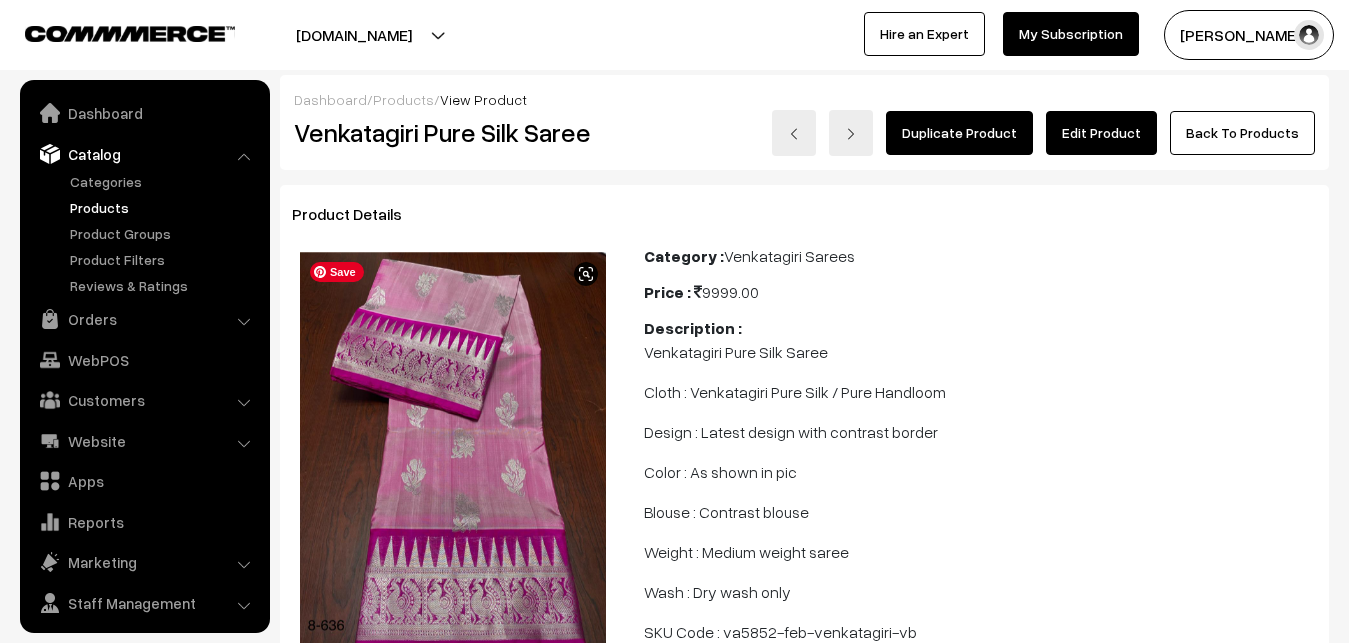 scroll, scrollTop: 0, scrollLeft: 0, axis: both 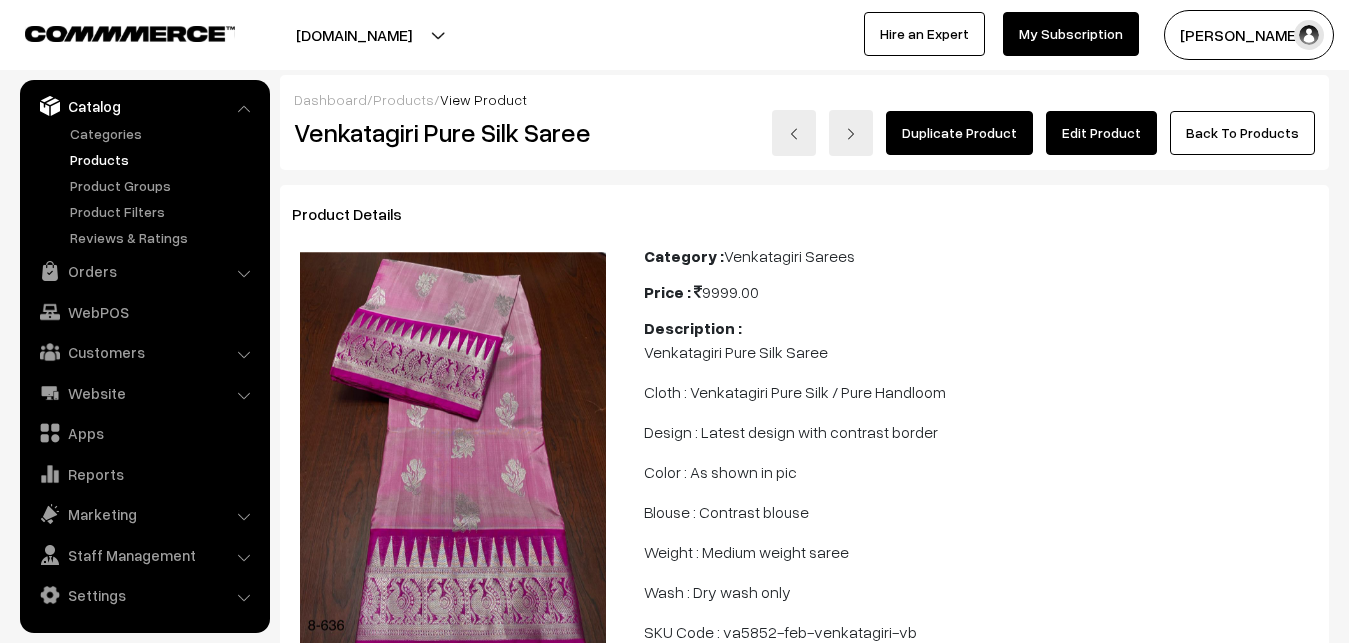 click on "Edit Product" at bounding box center (1101, 133) 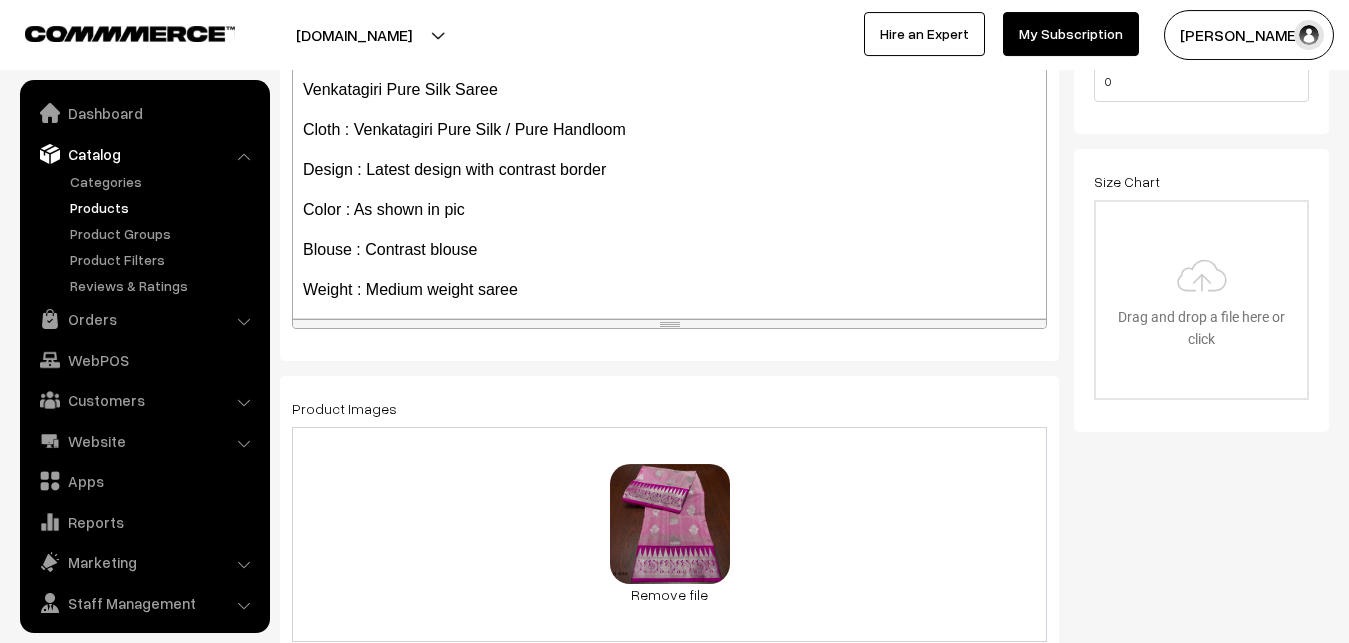 scroll, scrollTop: 612, scrollLeft: 0, axis: vertical 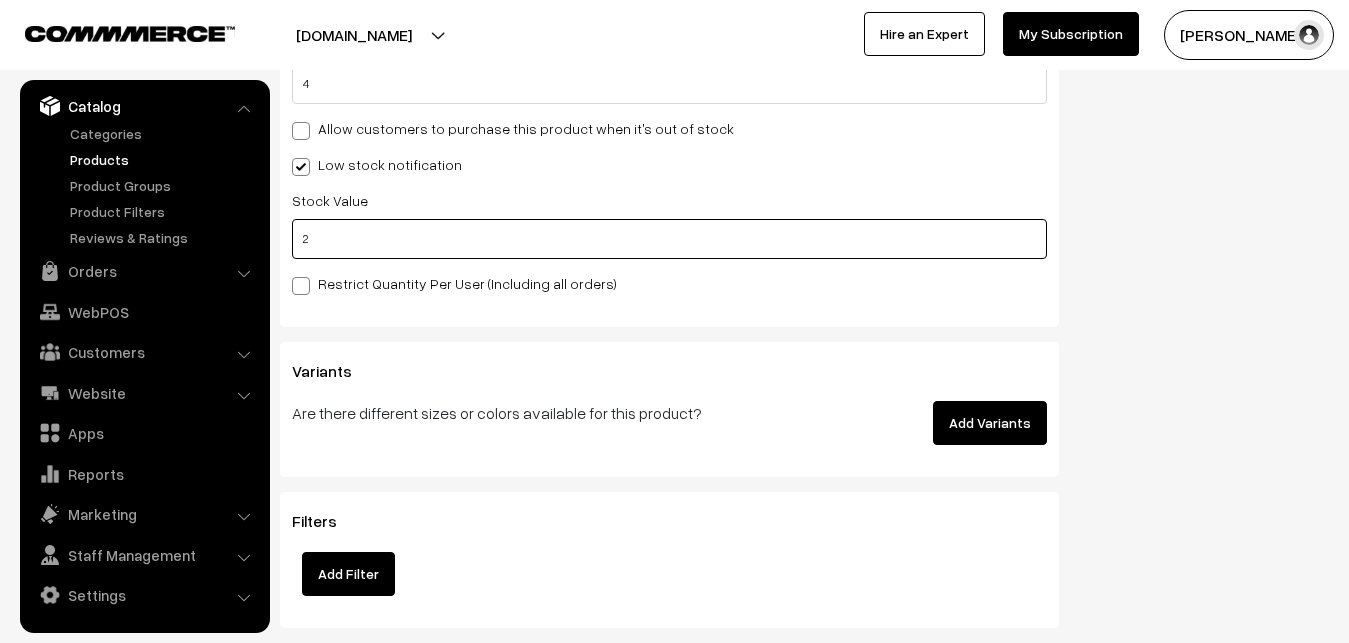 drag, startPoint x: 359, startPoint y: 245, endPoint x: 278, endPoint y: 234, distance: 81.7435 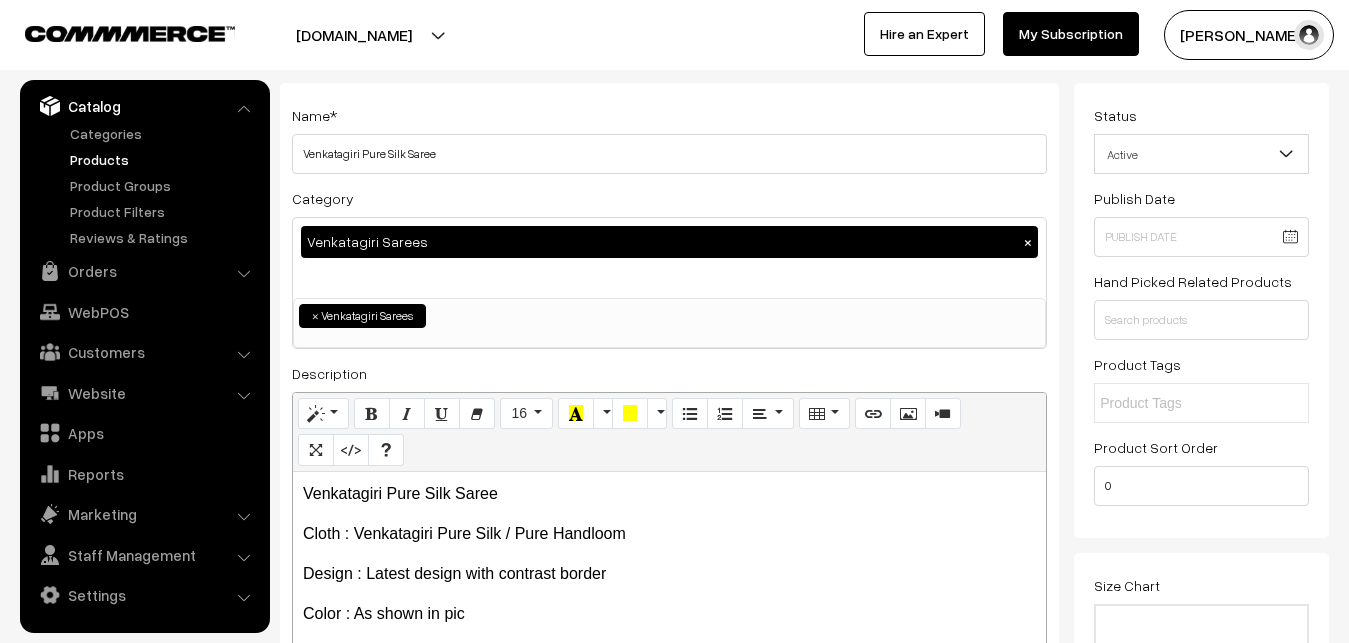 scroll, scrollTop: 0, scrollLeft: 0, axis: both 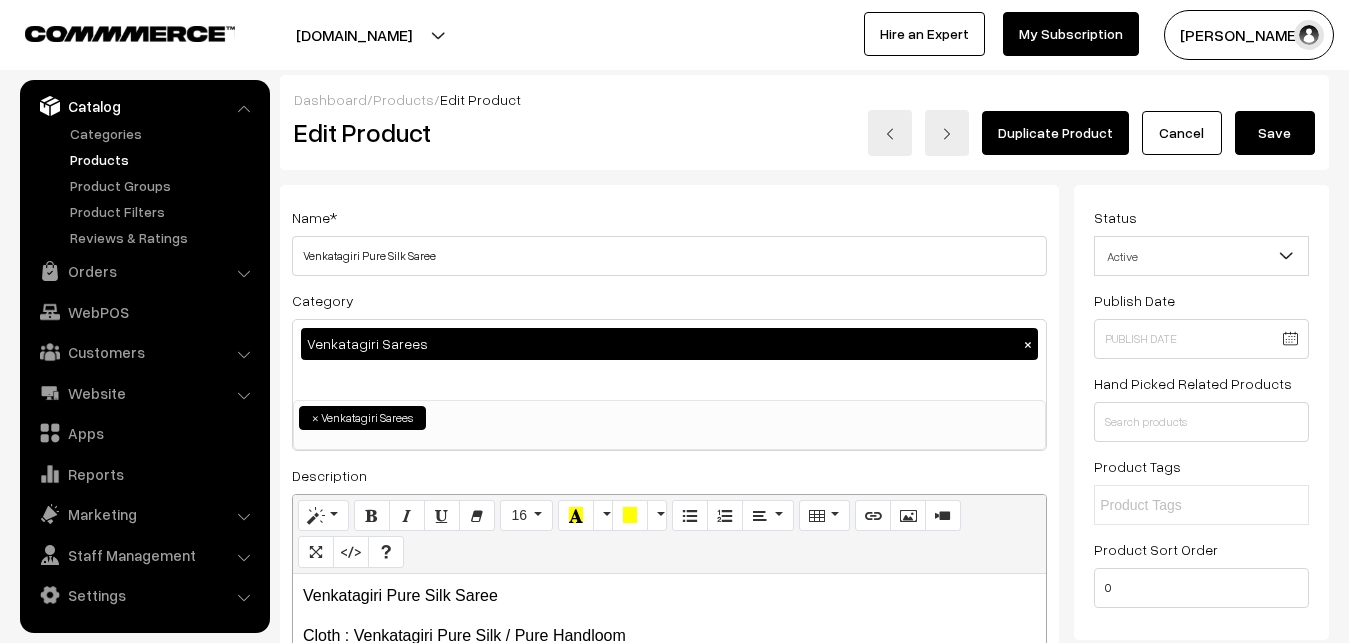 type on "0" 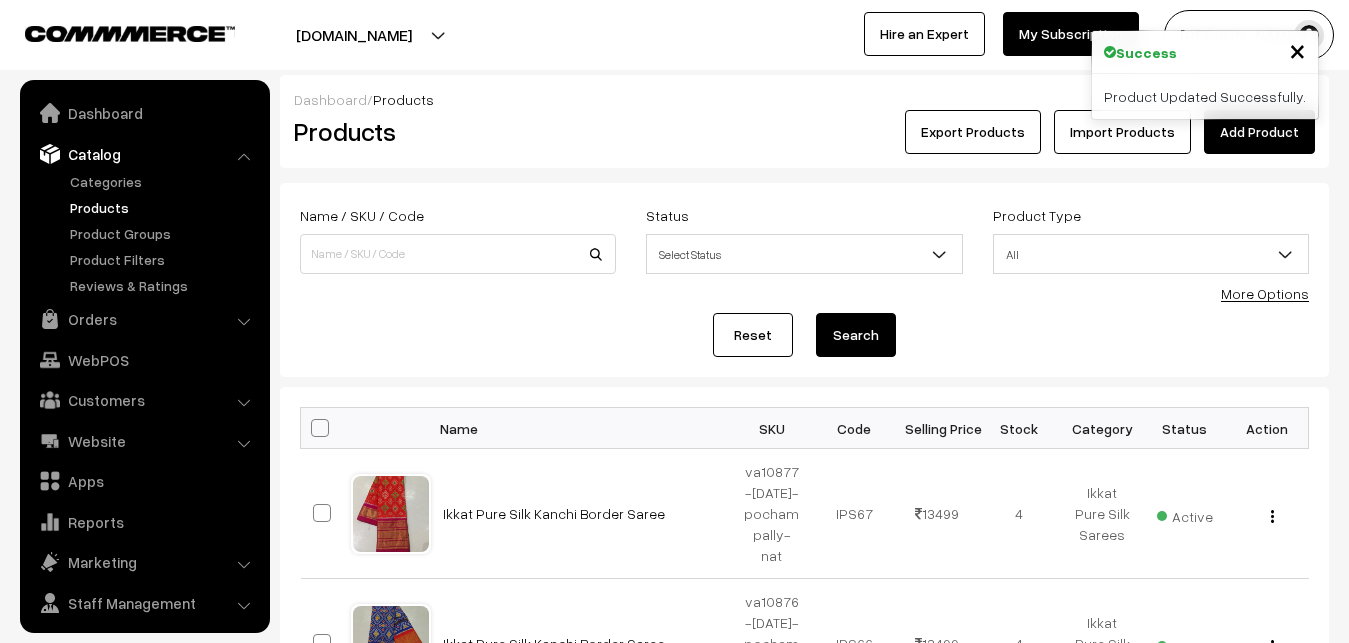 scroll, scrollTop: 0, scrollLeft: 0, axis: both 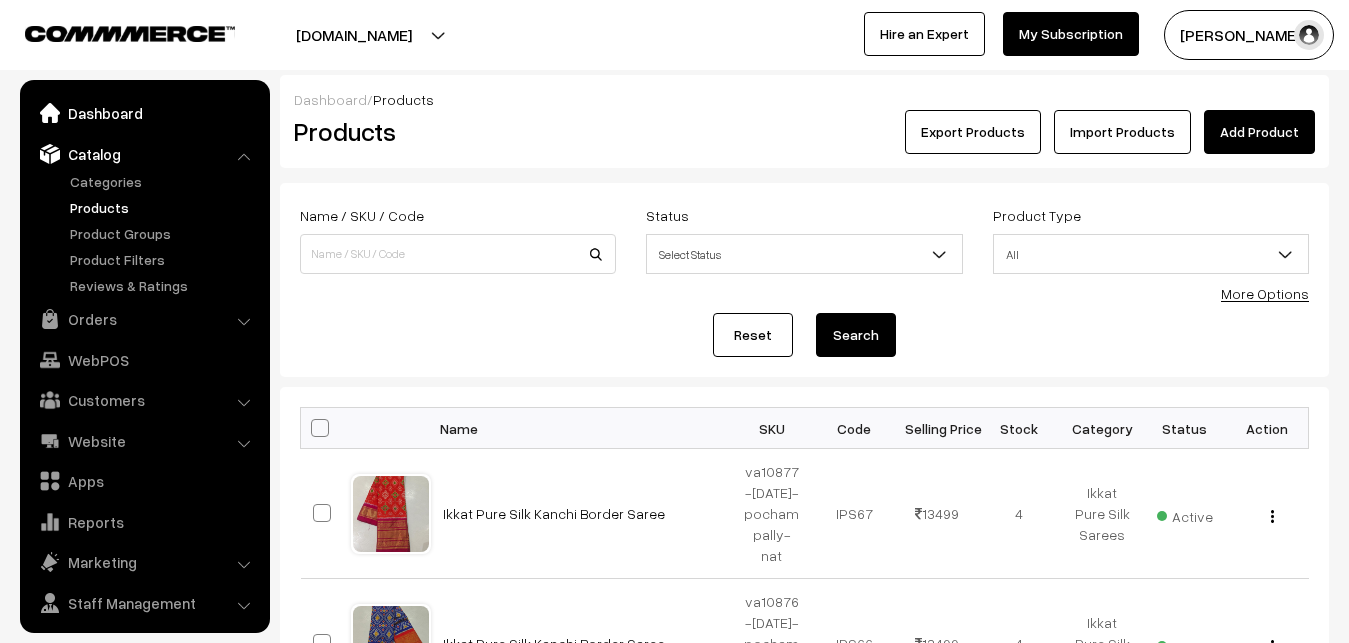 click on "Dashboard" at bounding box center (144, 113) 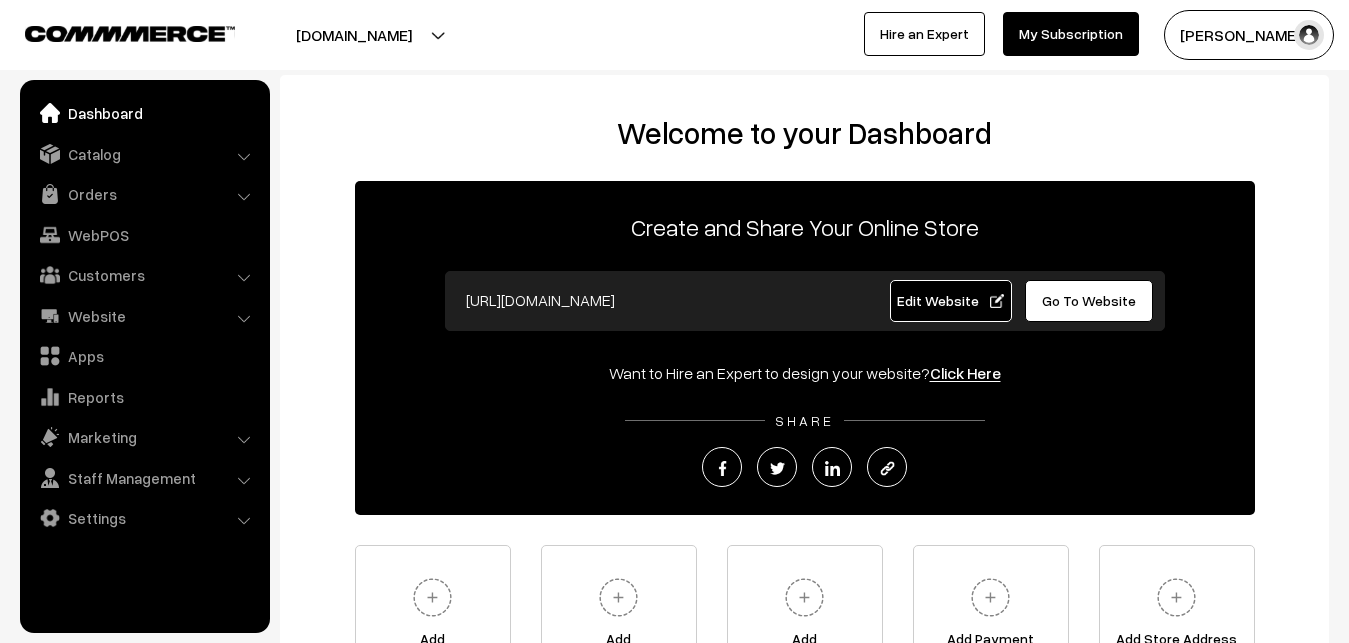 scroll, scrollTop: 0, scrollLeft: 0, axis: both 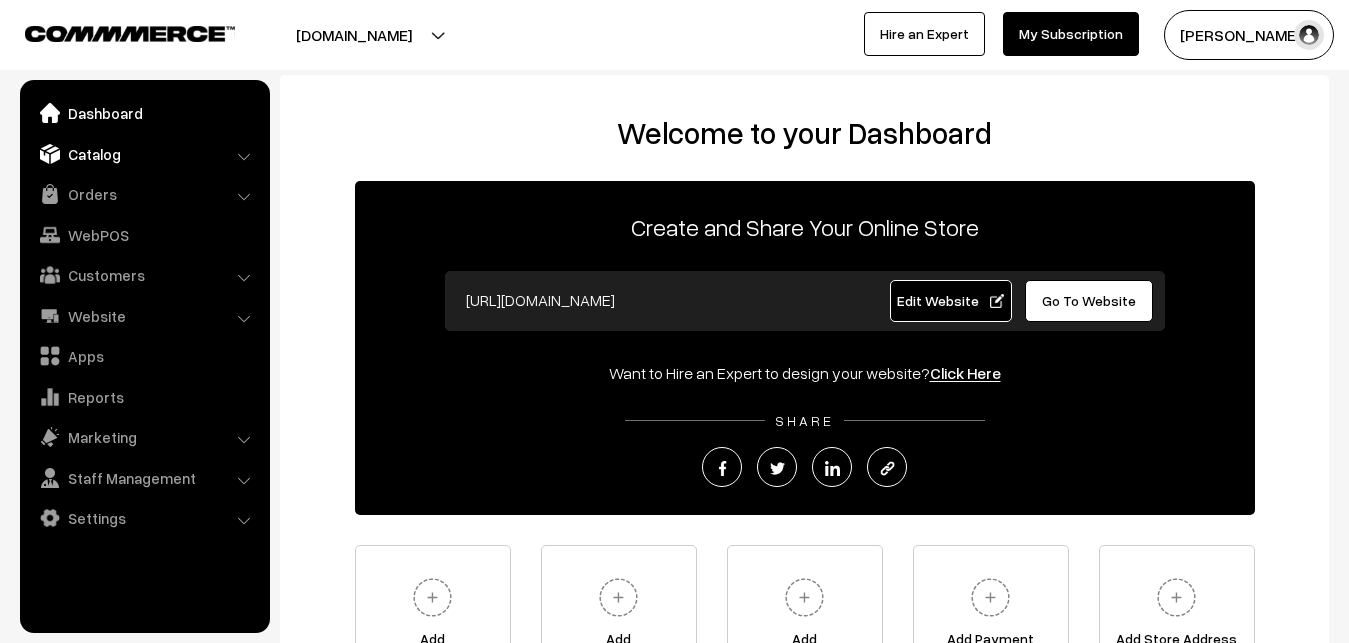 click on "Catalog" at bounding box center [144, 154] 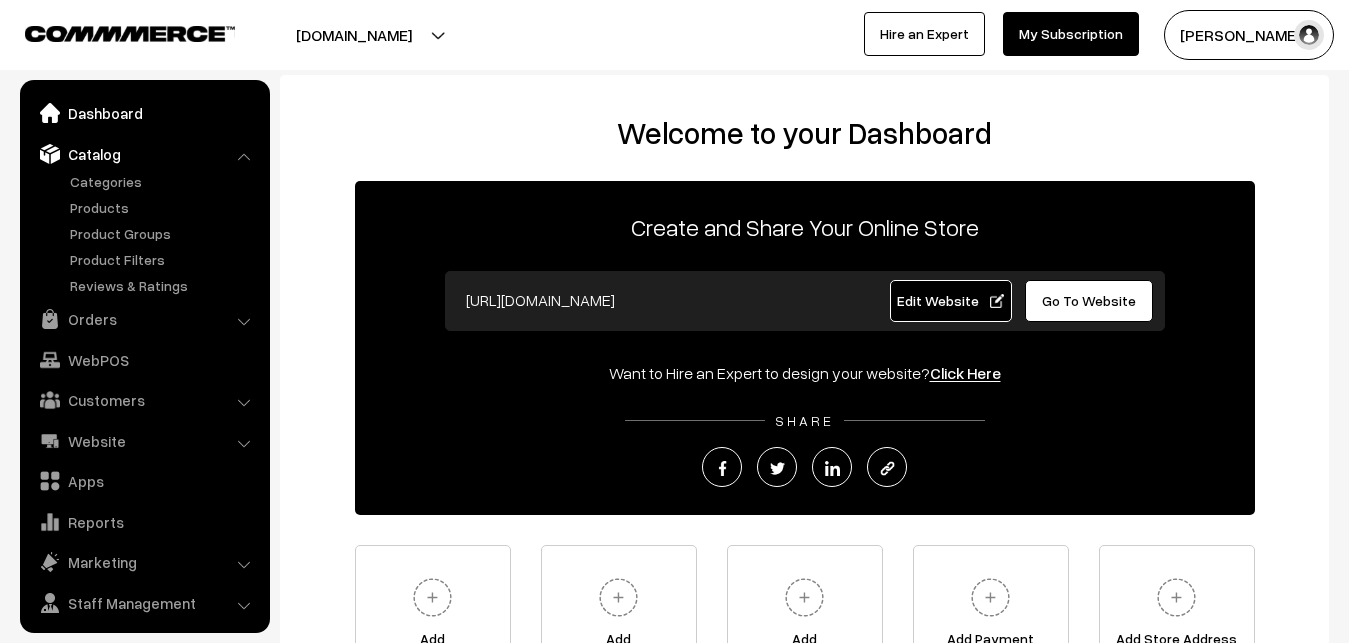 click on "Dashboard" at bounding box center [144, 113] 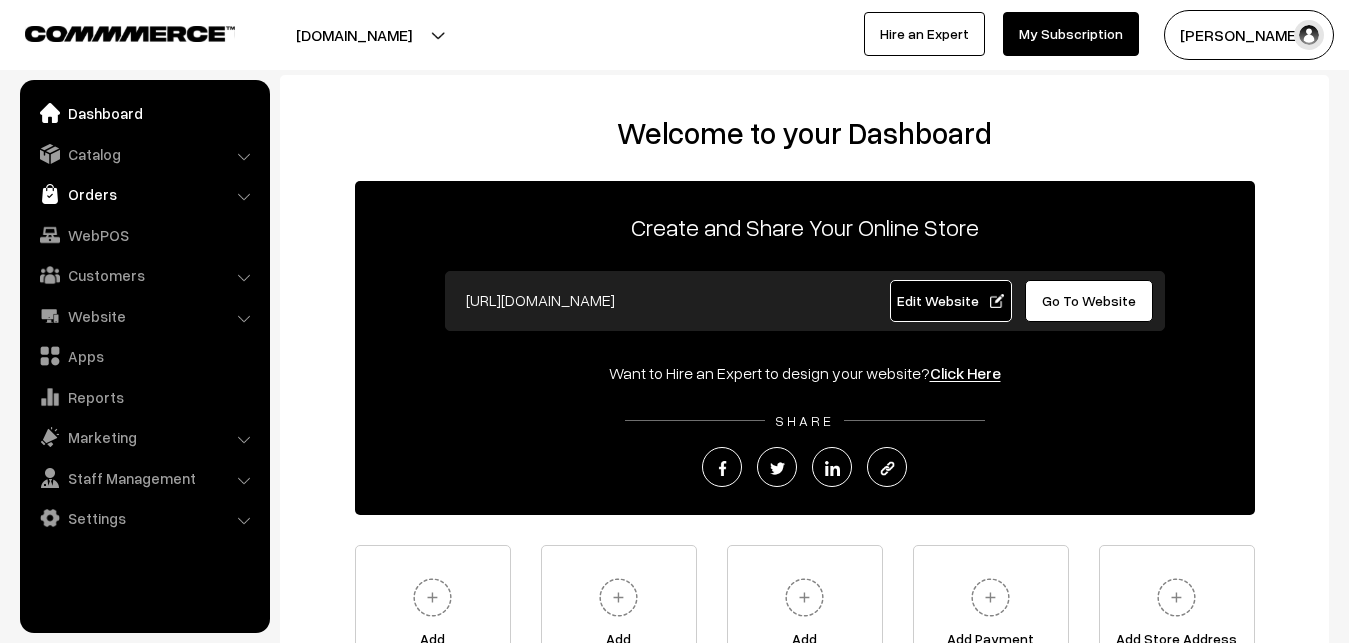 scroll, scrollTop: 0, scrollLeft: 0, axis: both 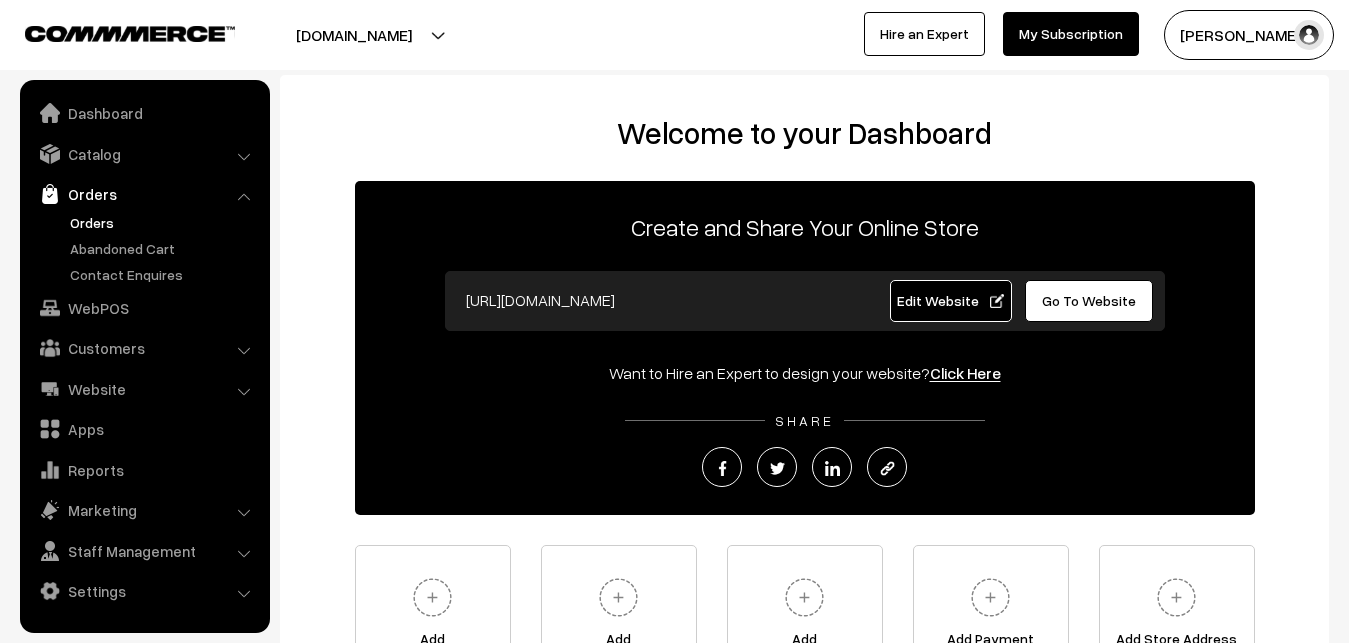 click on "Orders" at bounding box center [164, 222] 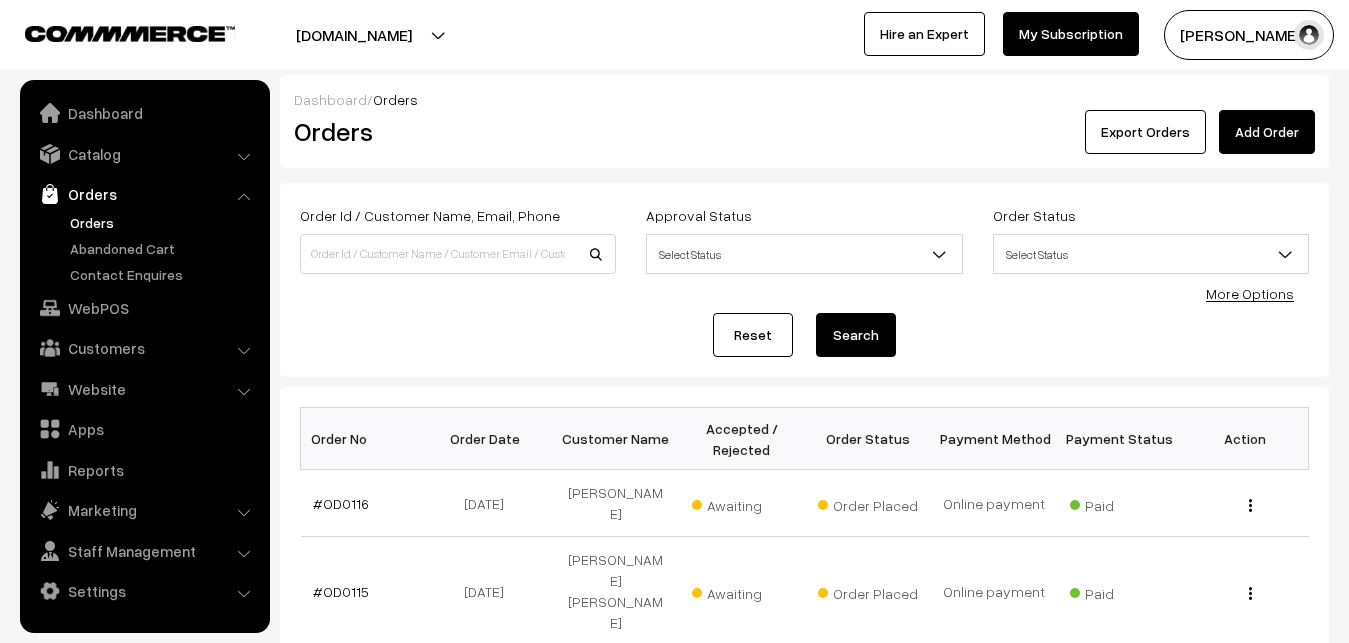 scroll, scrollTop: 0, scrollLeft: 0, axis: both 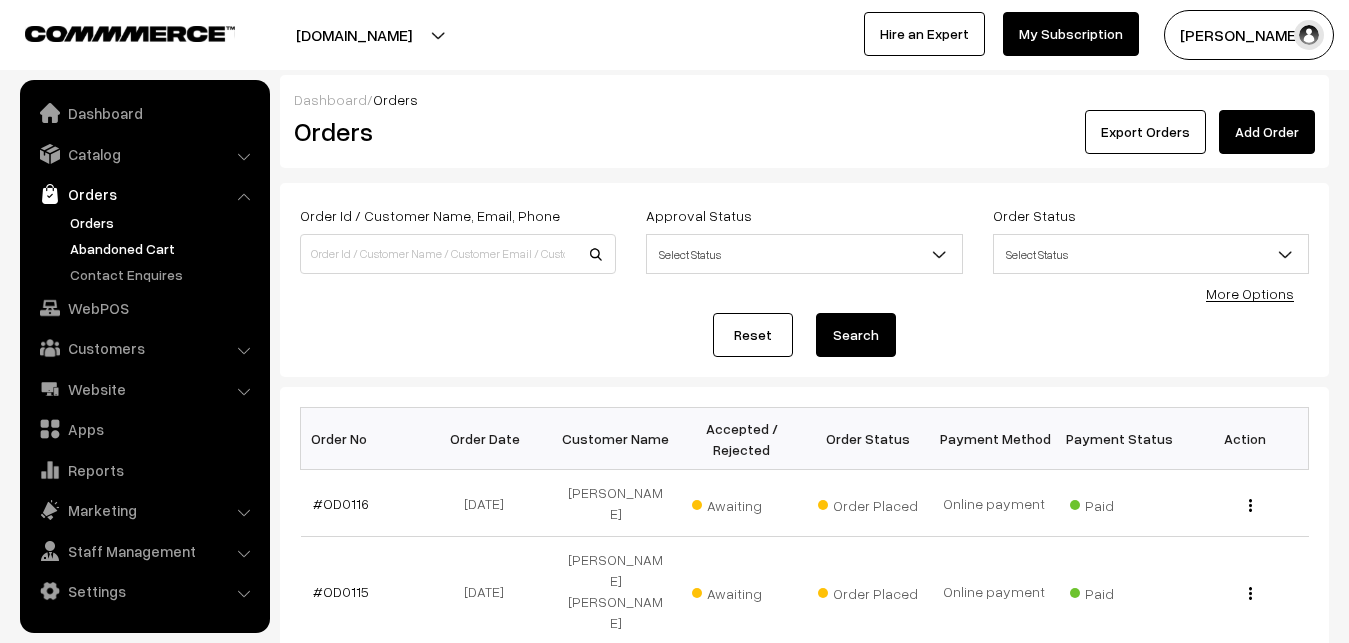 click on "Abandoned Cart" at bounding box center [164, 248] 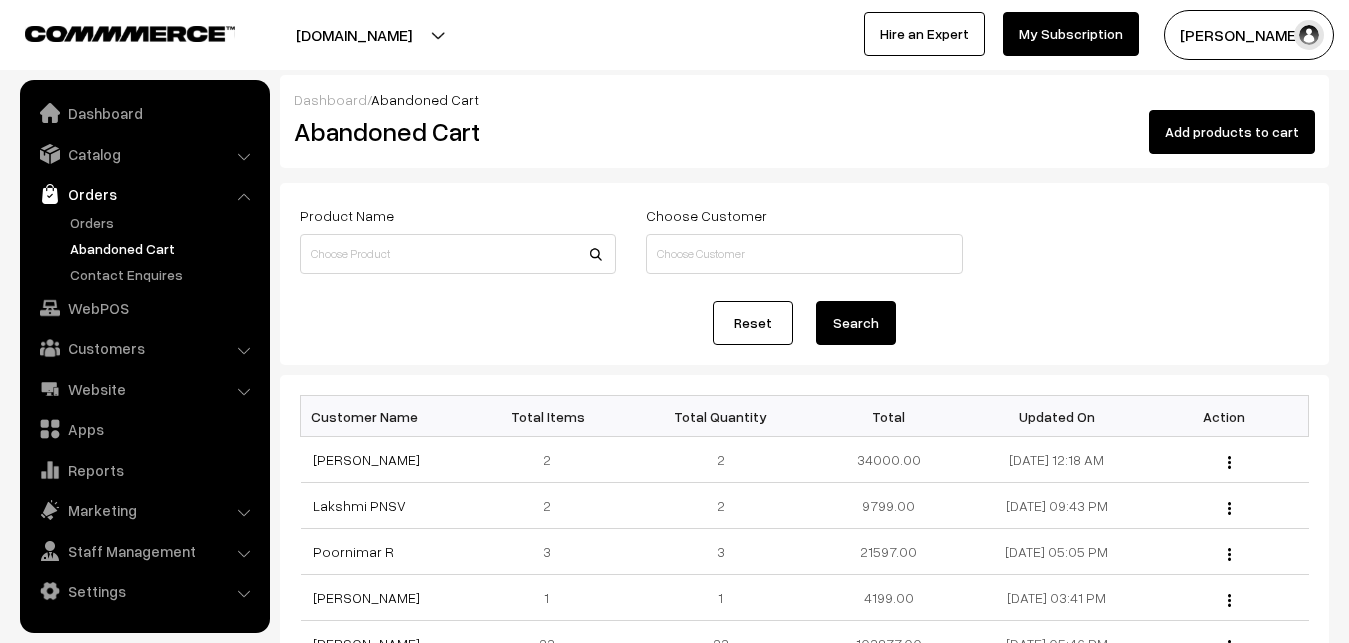 scroll, scrollTop: 0, scrollLeft: 0, axis: both 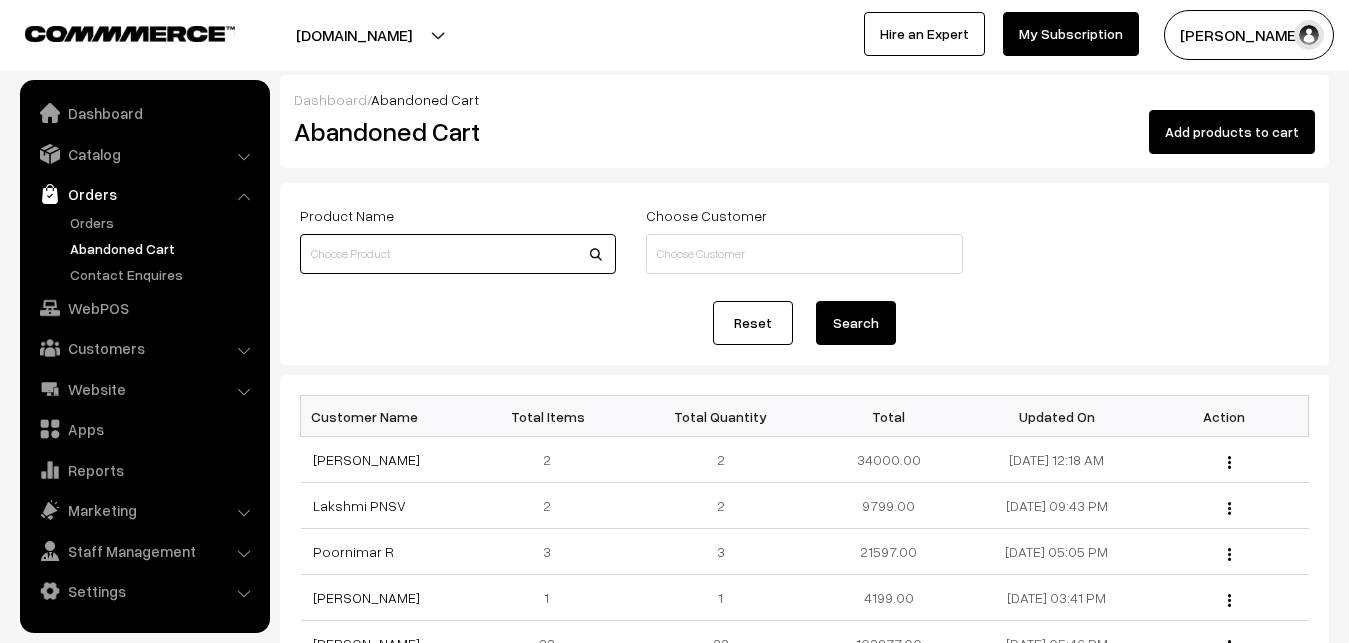paste on "va5852-feb-venkatagiri-vb" 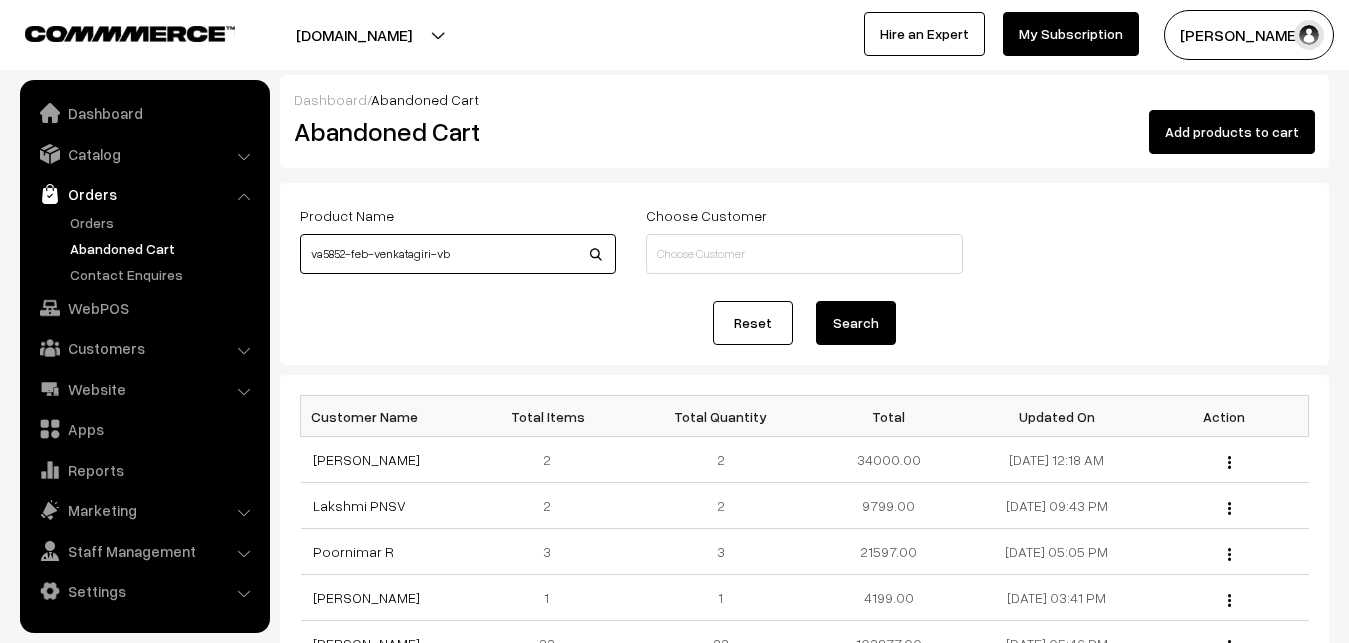 type on "va5852-feb-venkatagiri-vb" 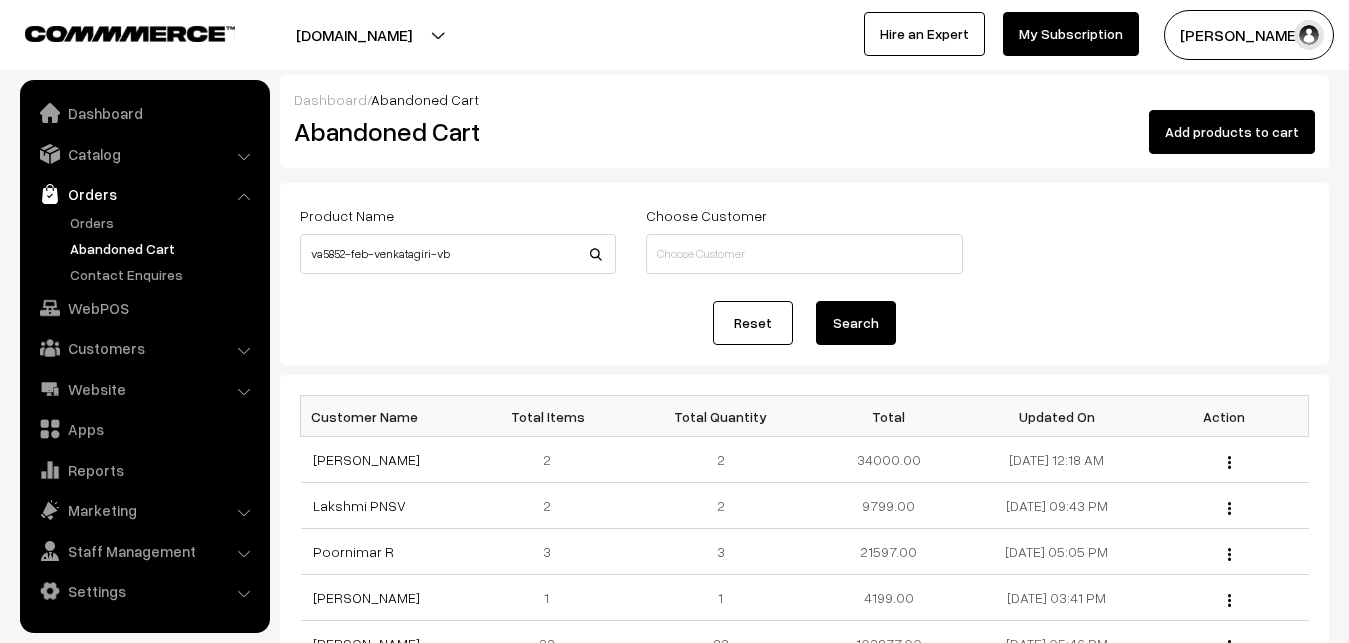click on "Search" at bounding box center (856, 323) 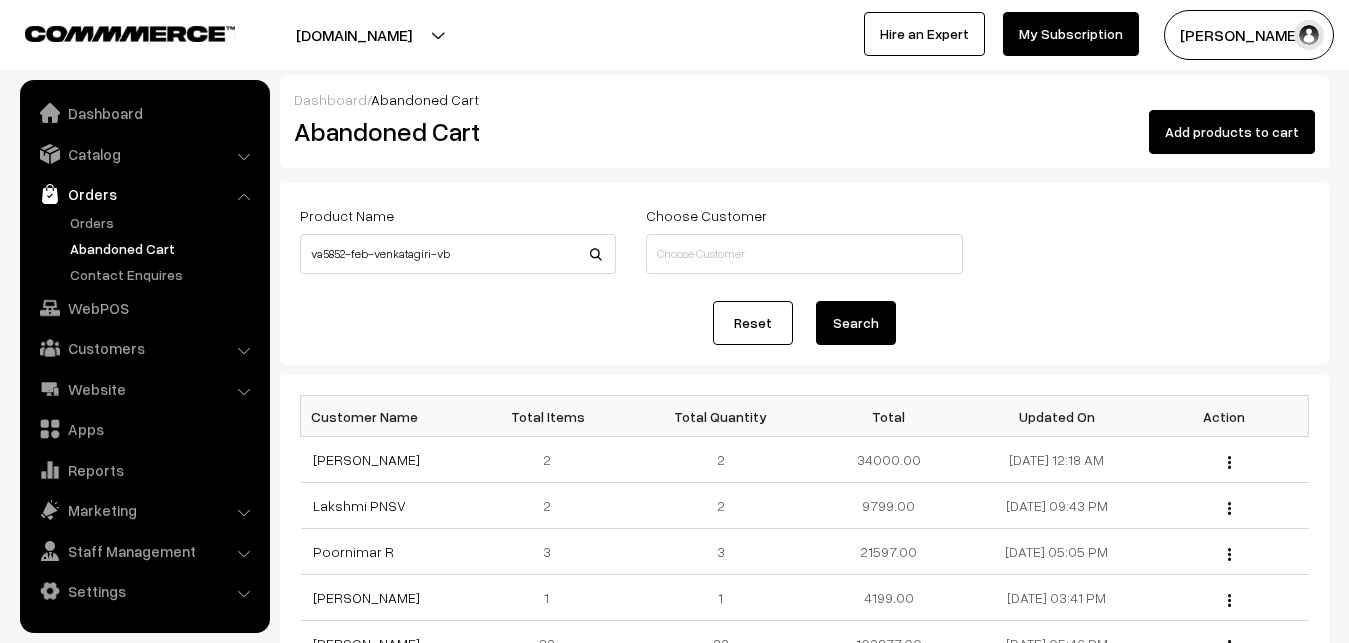 scroll, scrollTop: 0, scrollLeft: 0, axis: both 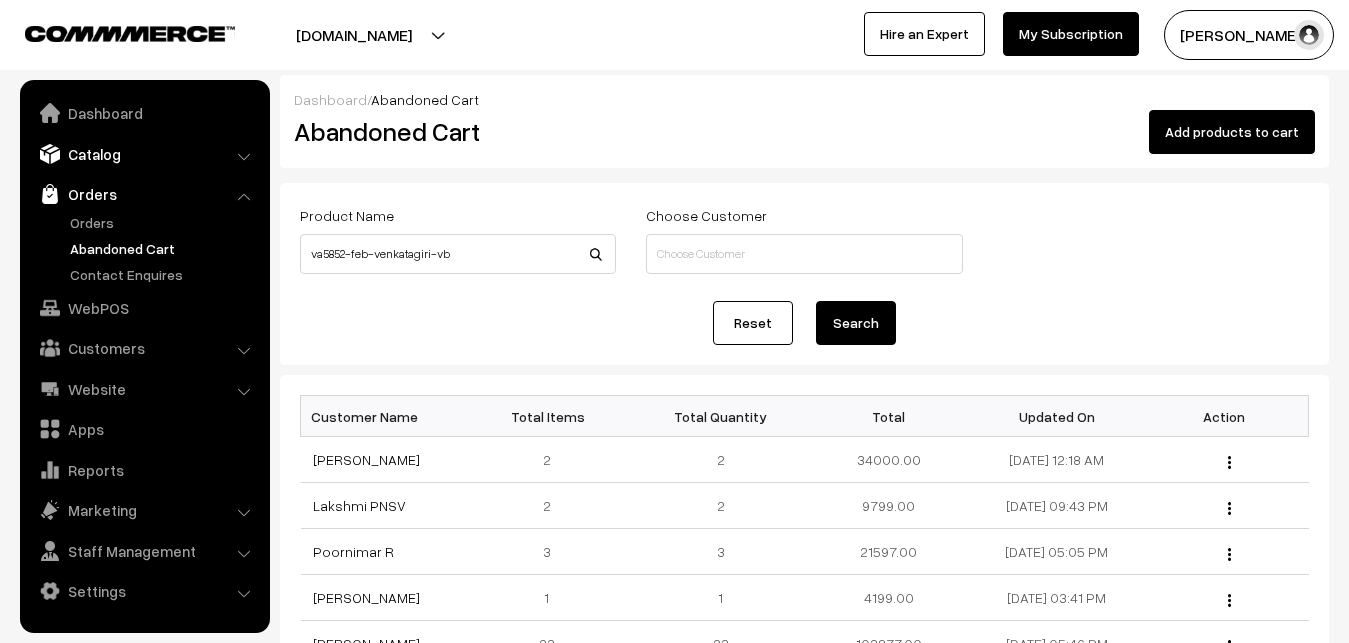 click on "Catalog" at bounding box center [144, 154] 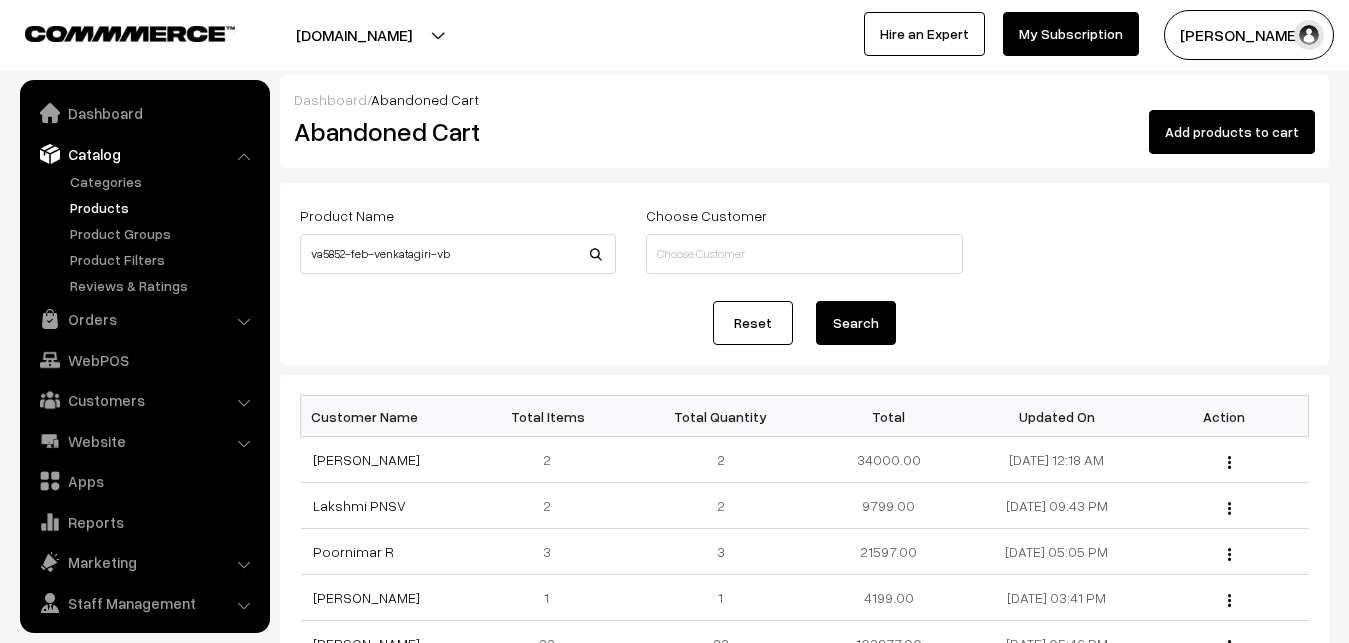 click on "Products" at bounding box center (164, 207) 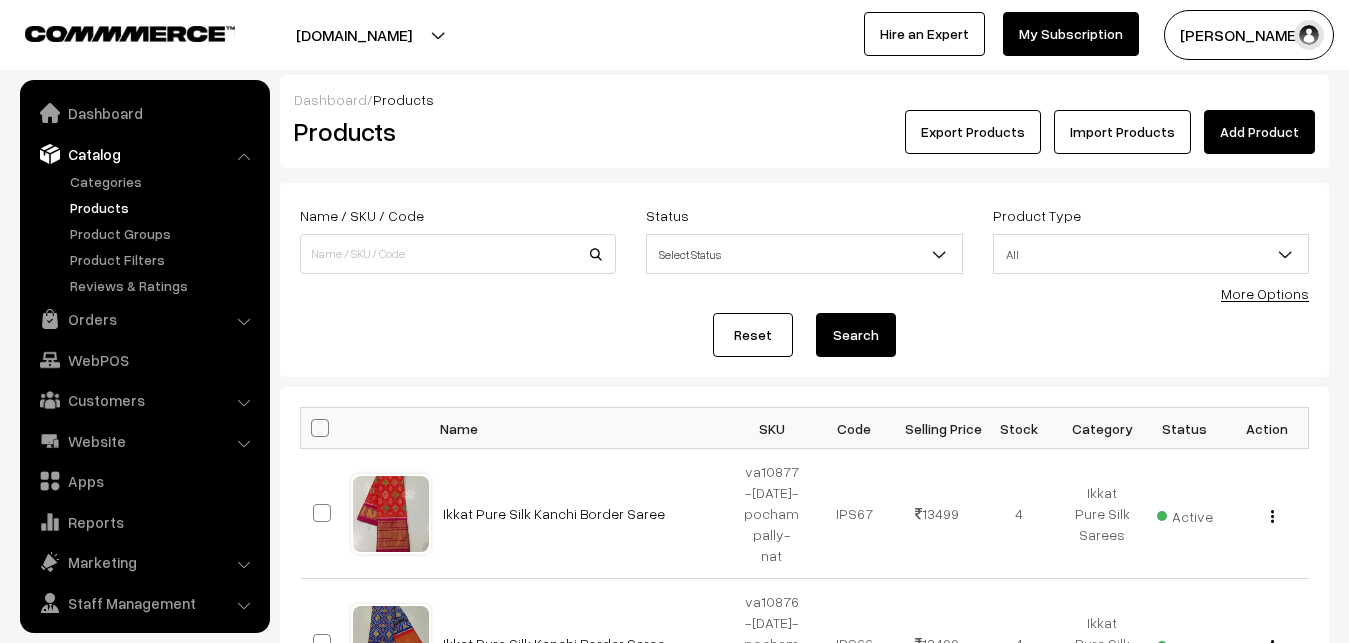 scroll, scrollTop: 0, scrollLeft: 0, axis: both 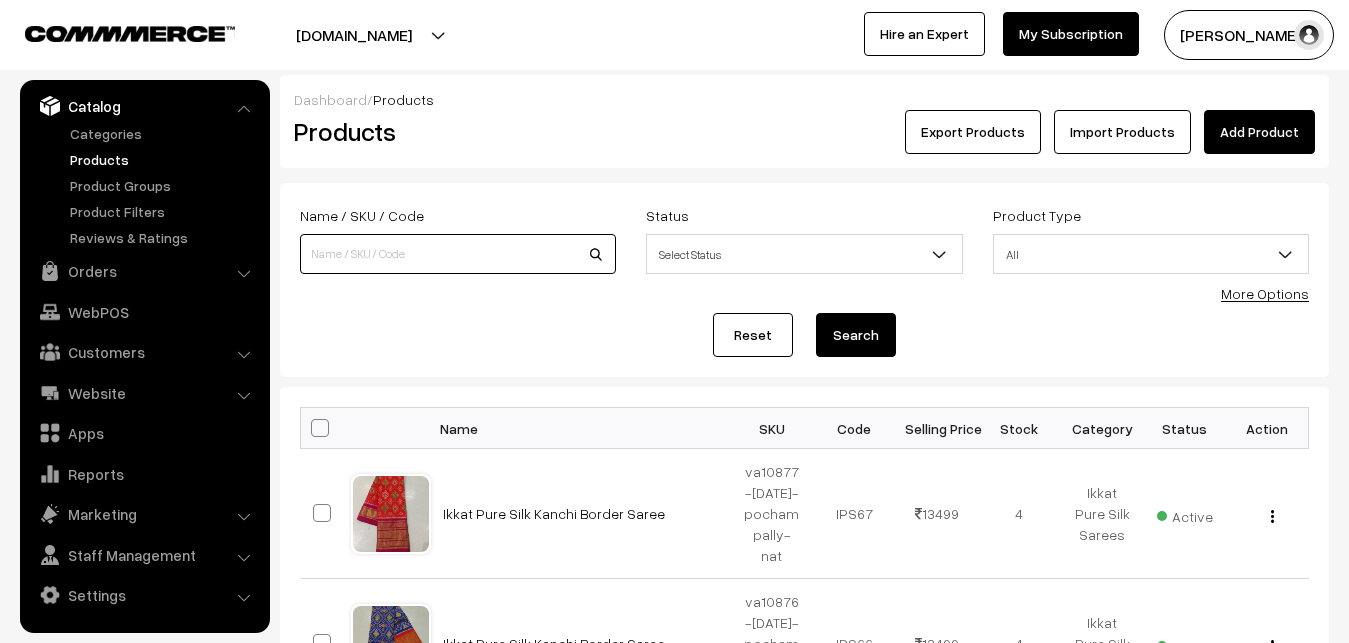 paste on "va5852-feb-venkatagiri-vb" 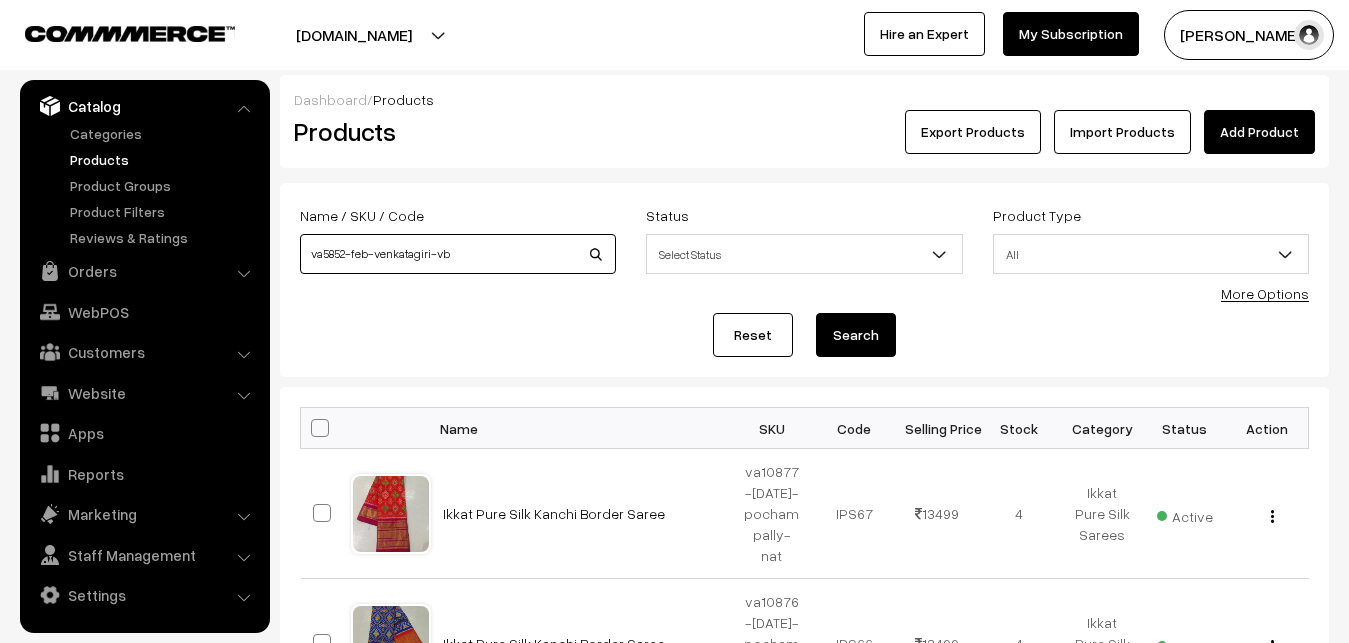 type on "va5852-feb-venkatagiri-vb" 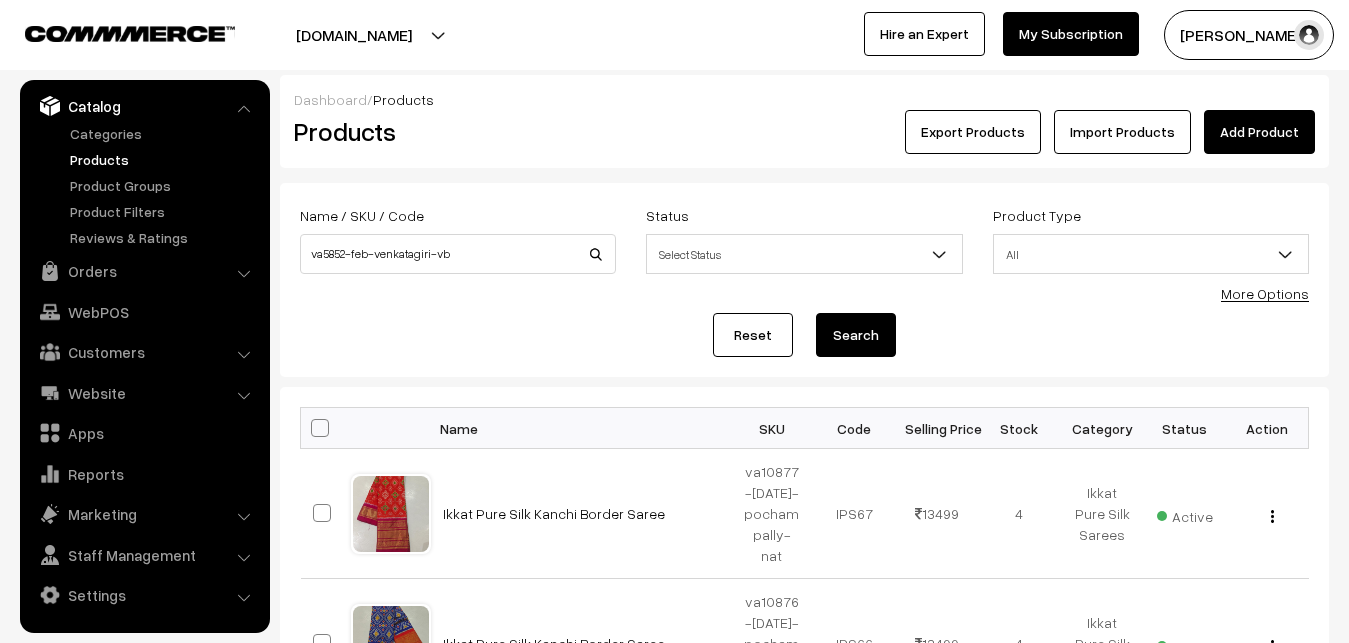 click on "Search" 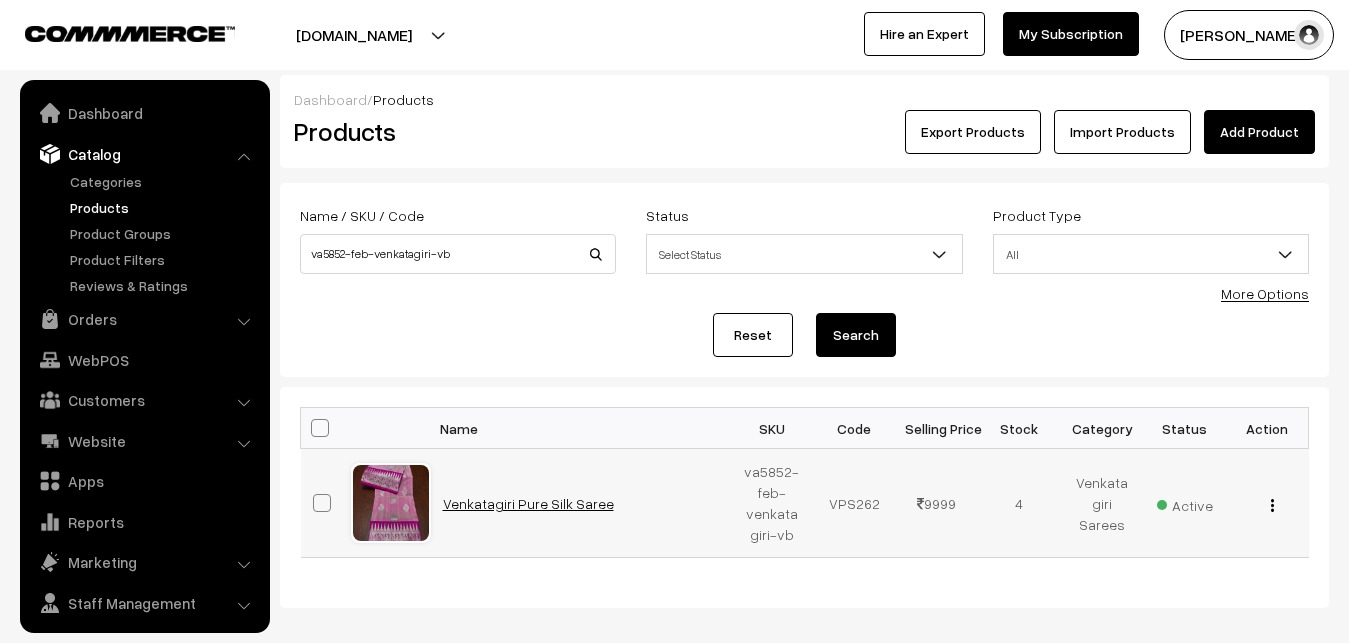 scroll, scrollTop: 0, scrollLeft: 0, axis: both 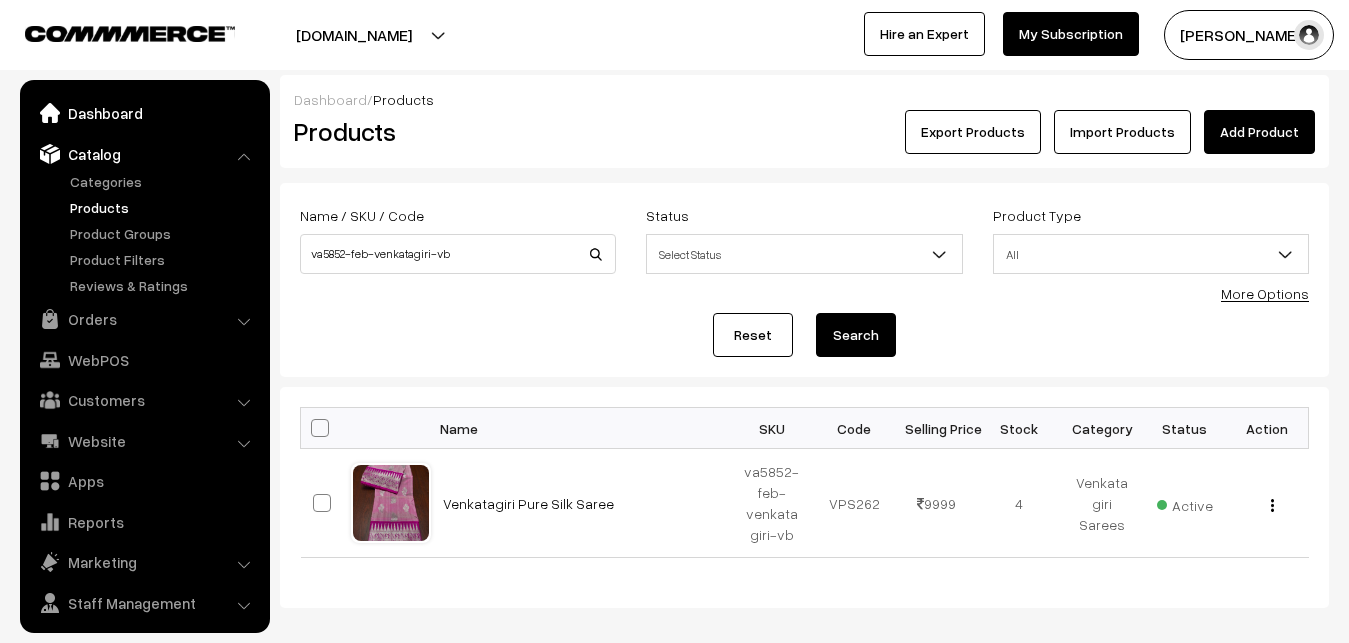 click on "Dashboard" at bounding box center [144, 113] 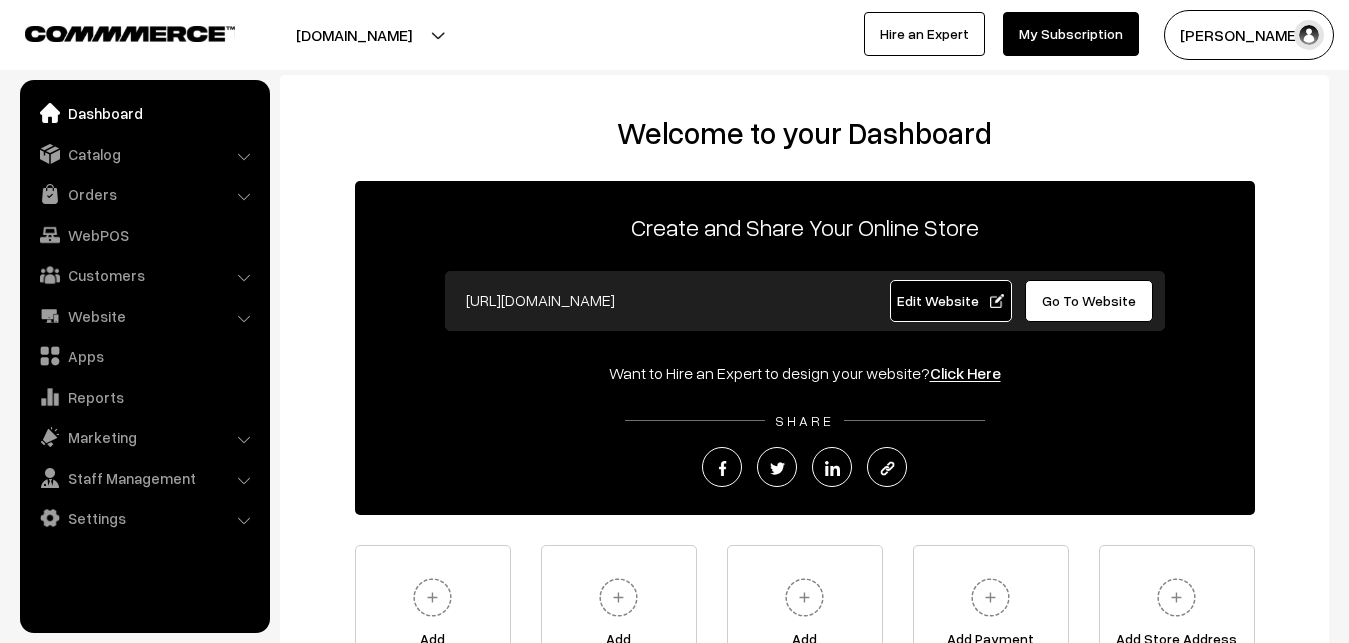 scroll, scrollTop: 0, scrollLeft: 0, axis: both 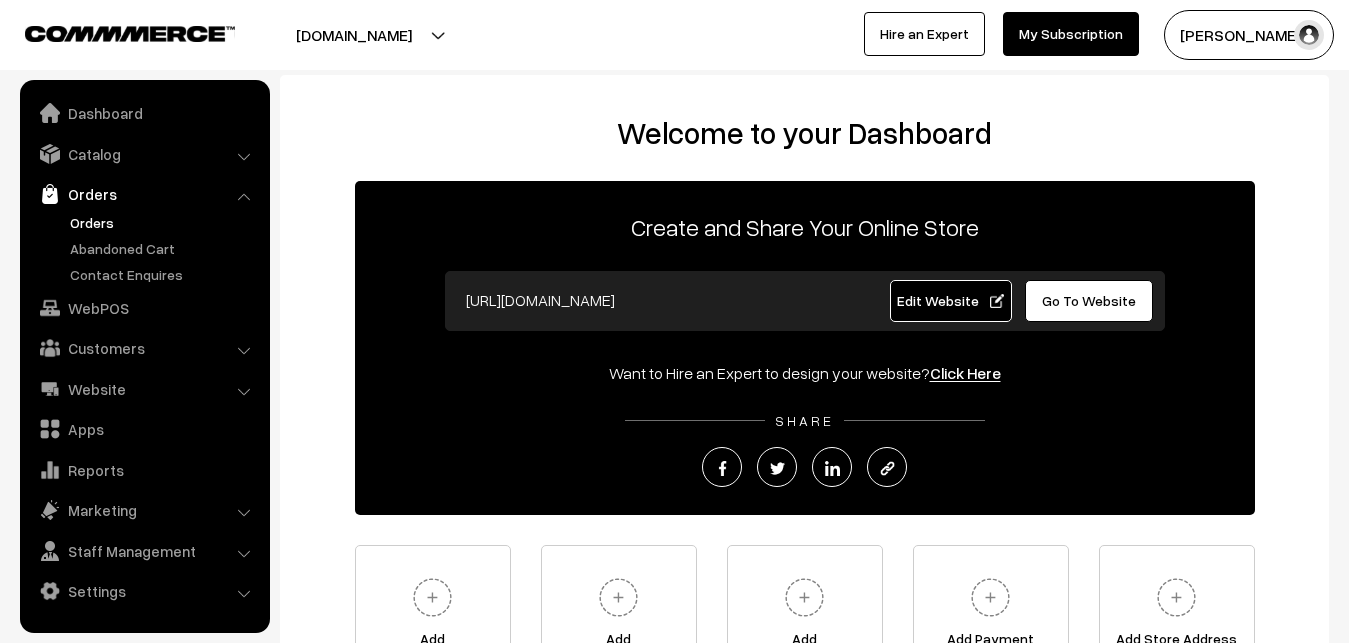 click on "Orders" at bounding box center [164, 222] 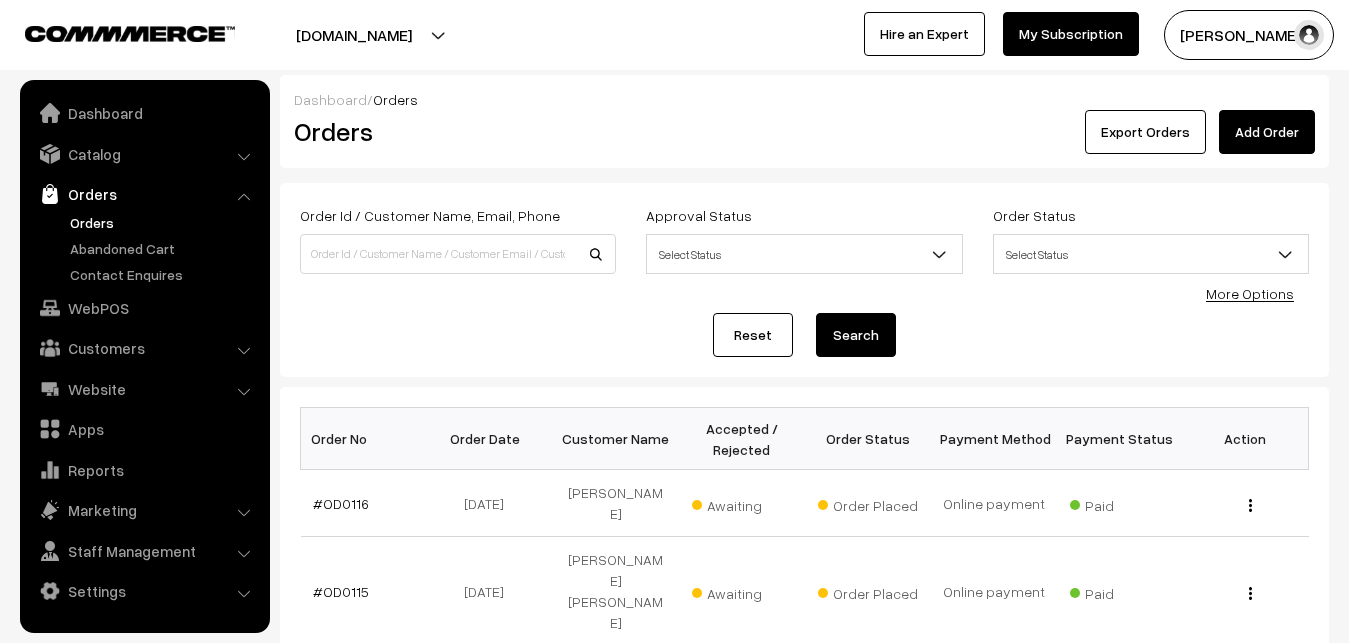 scroll, scrollTop: 0, scrollLeft: 0, axis: both 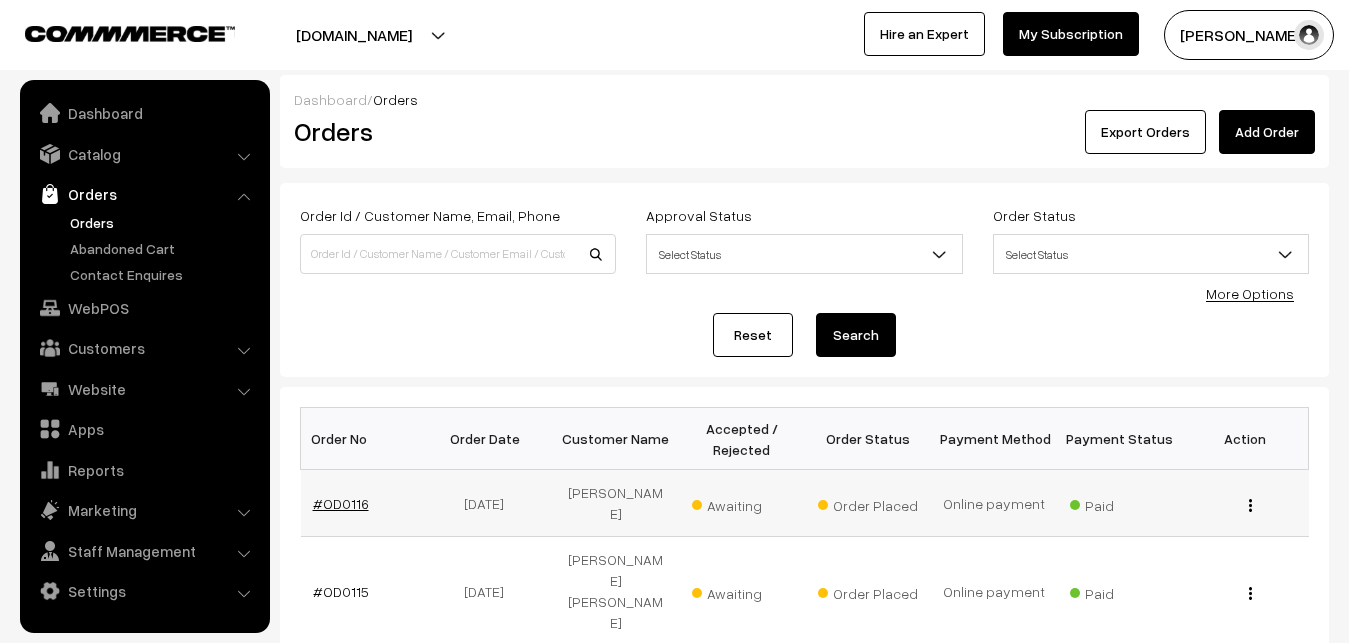 click on "#OD0116" at bounding box center [341, 503] 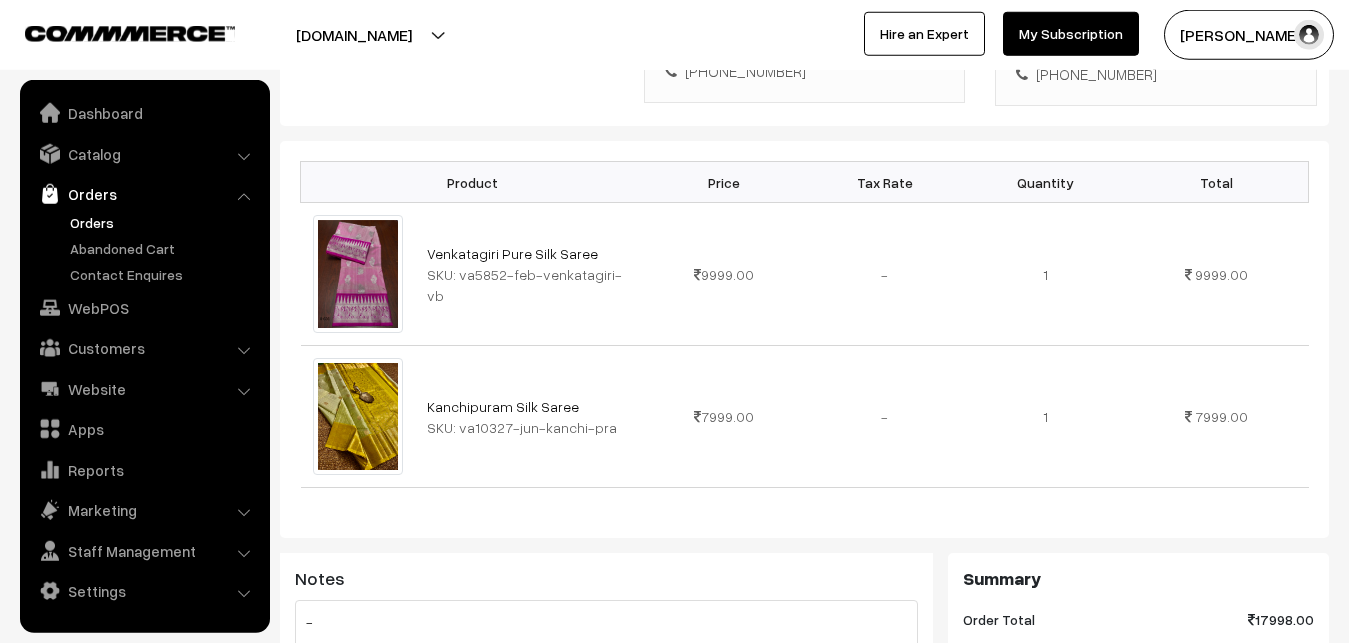 scroll, scrollTop: 510, scrollLeft: 0, axis: vertical 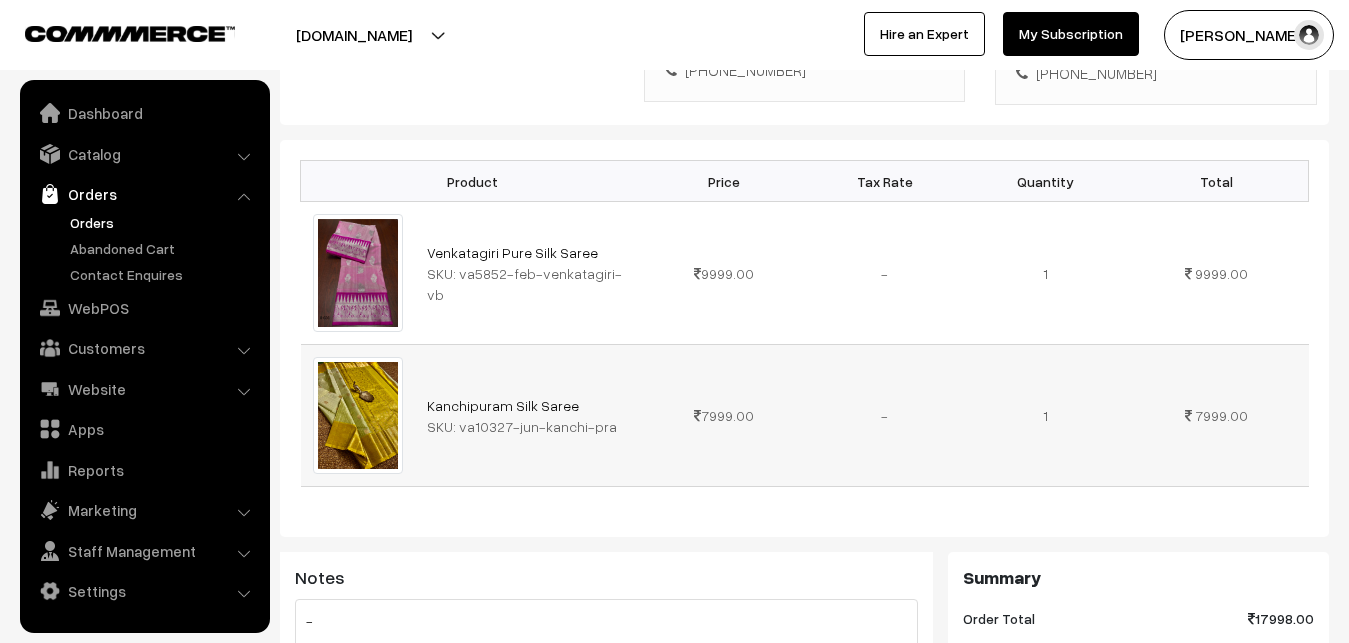 click on "SKU: va10327-jun-kanchi-pra" at bounding box center [529, 426] 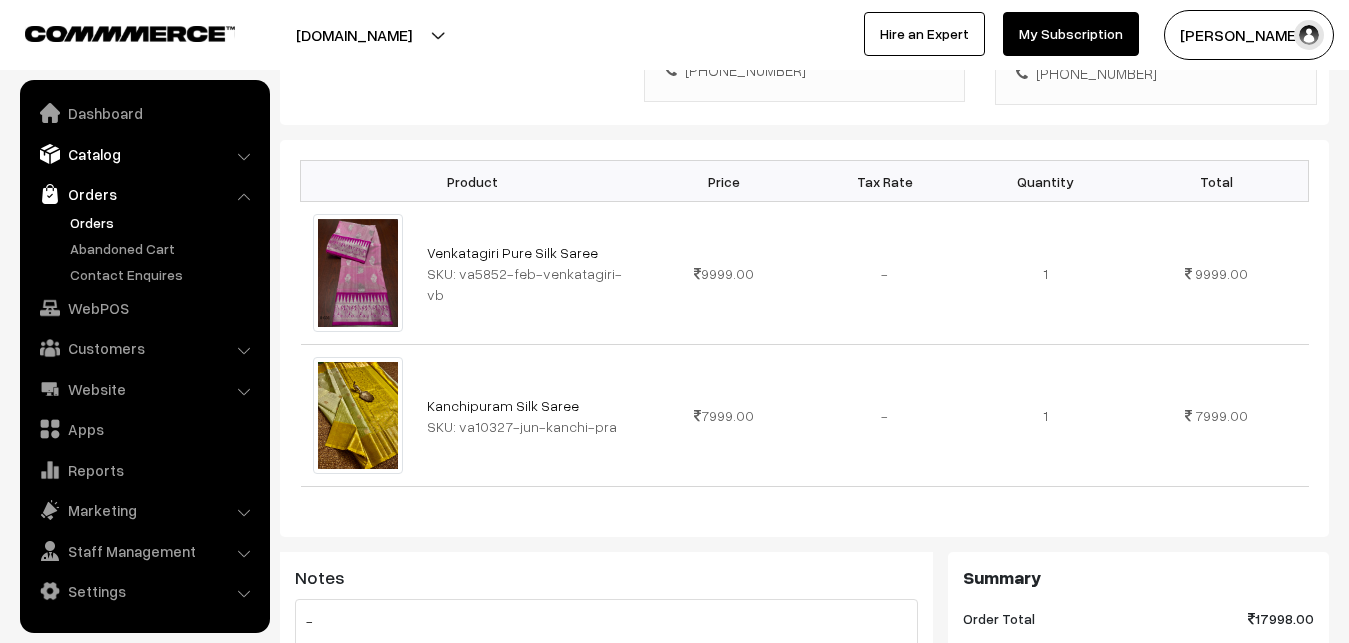 click on "Catalog" at bounding box center (144, 154) 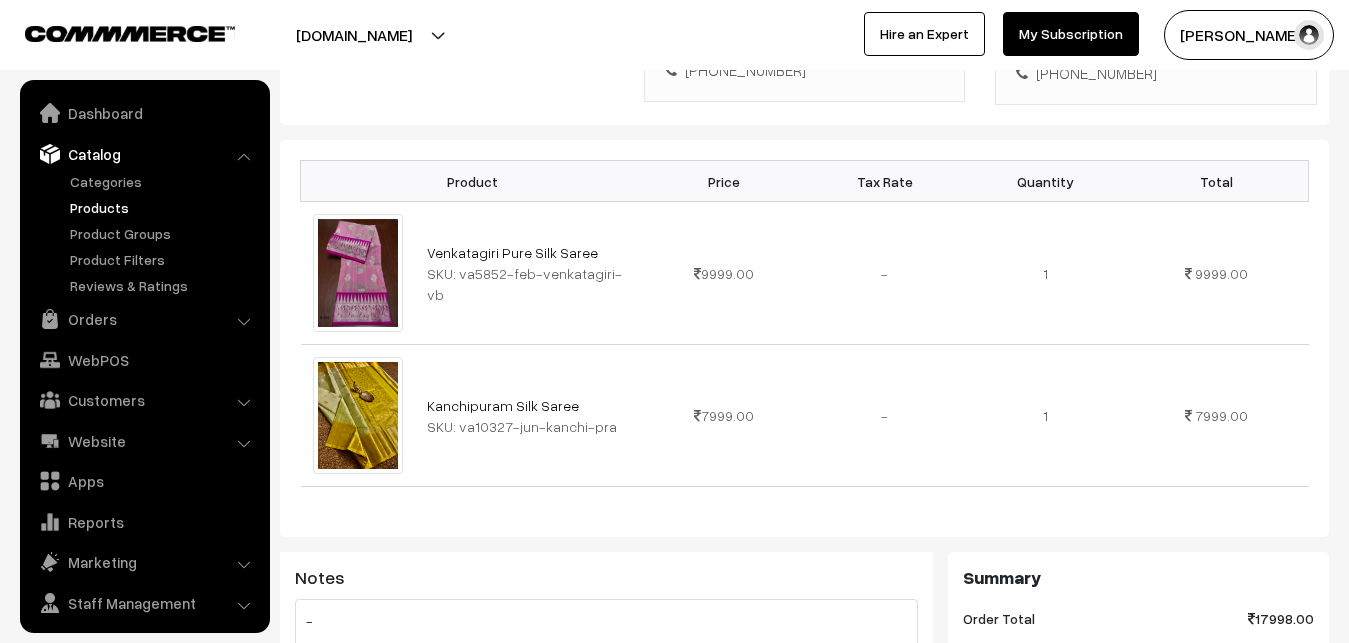 click on "Products" at bounding box center [164, 207] 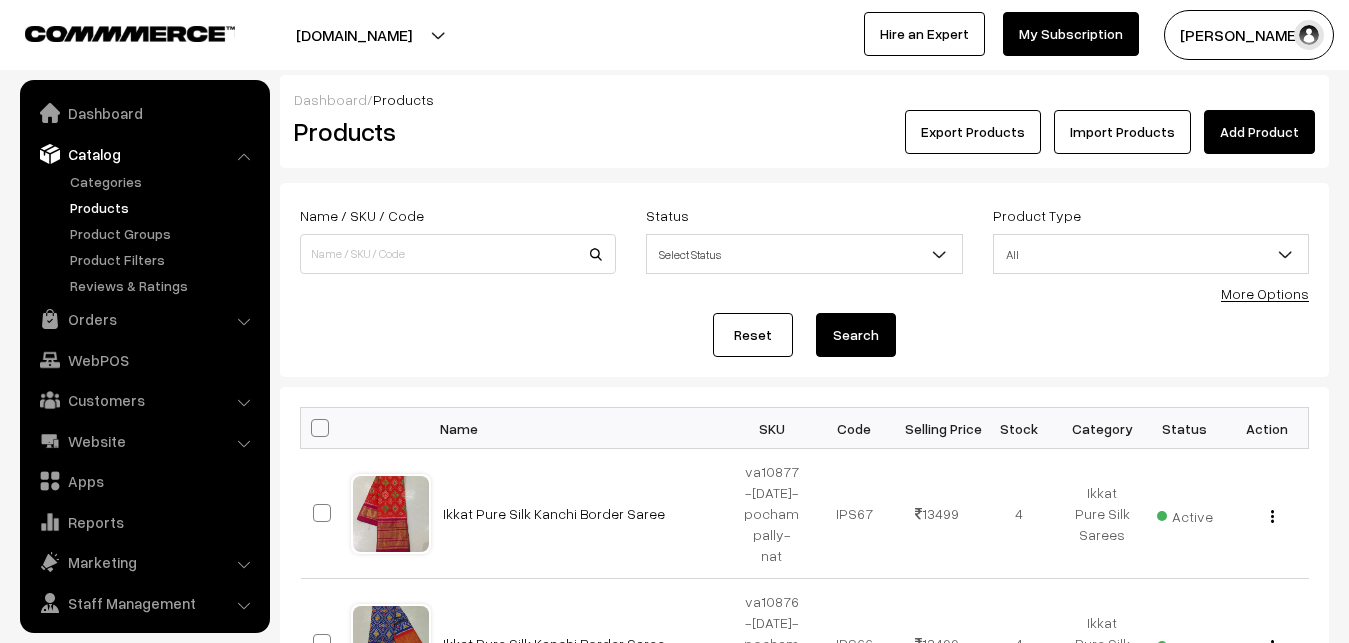 scroll, scrollTop: 0, scrollLeft: 0, axis: both 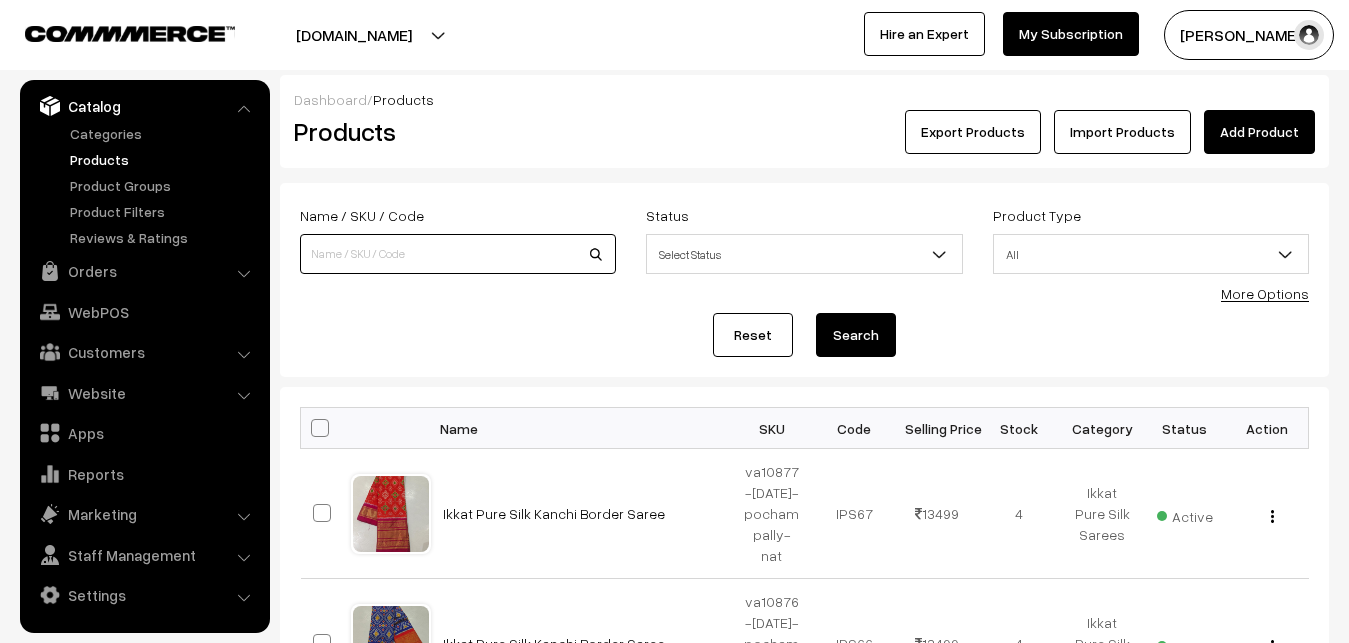 paste on "va10327-jun-kanchi-pra" 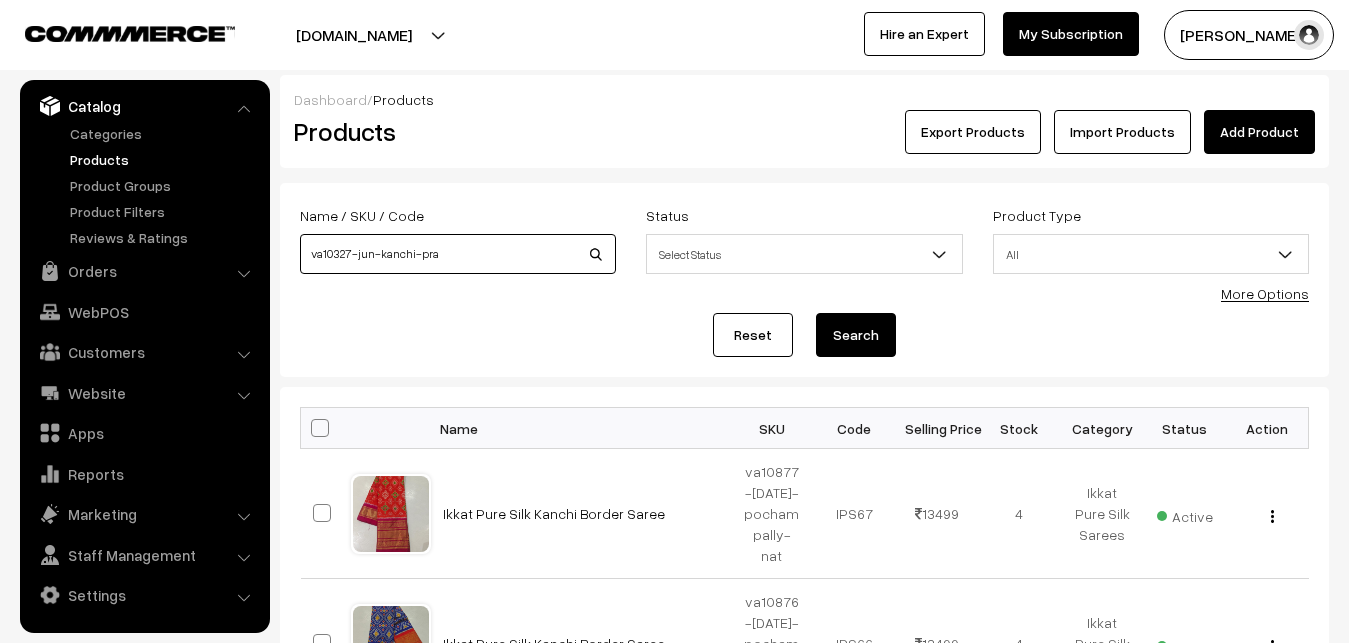 type on "va10327-jun-kanchi-pra" 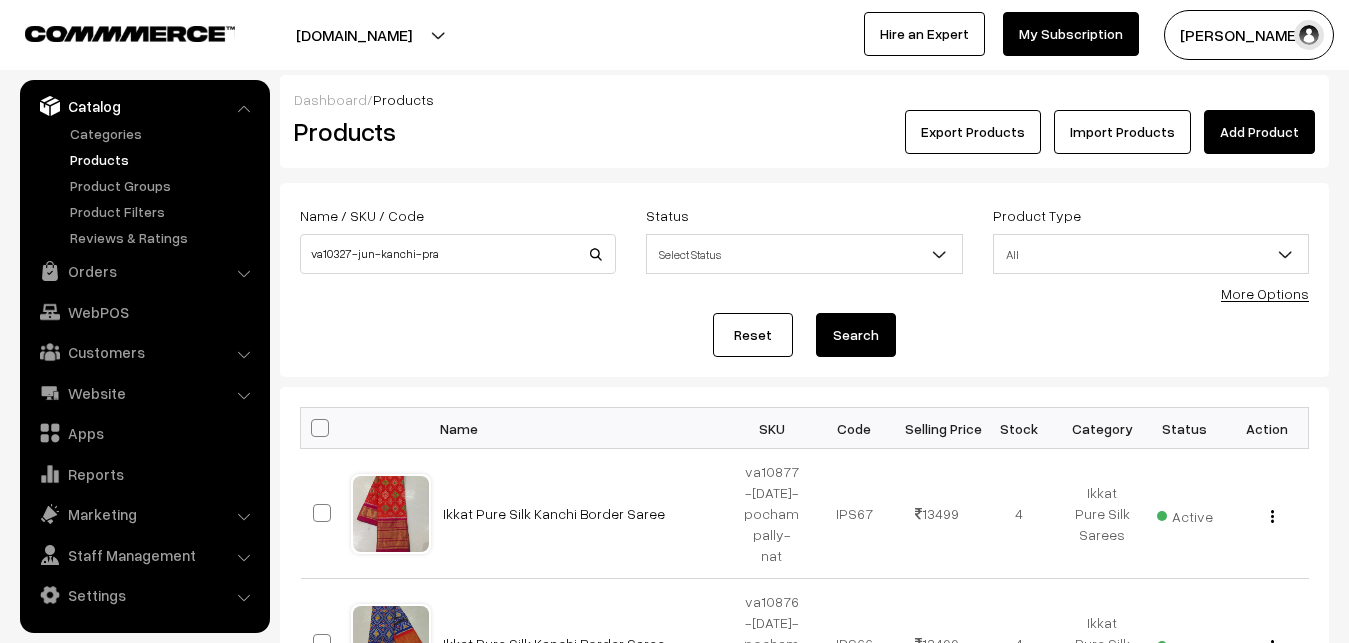 click on "Search" at bounding box center [856, 335] 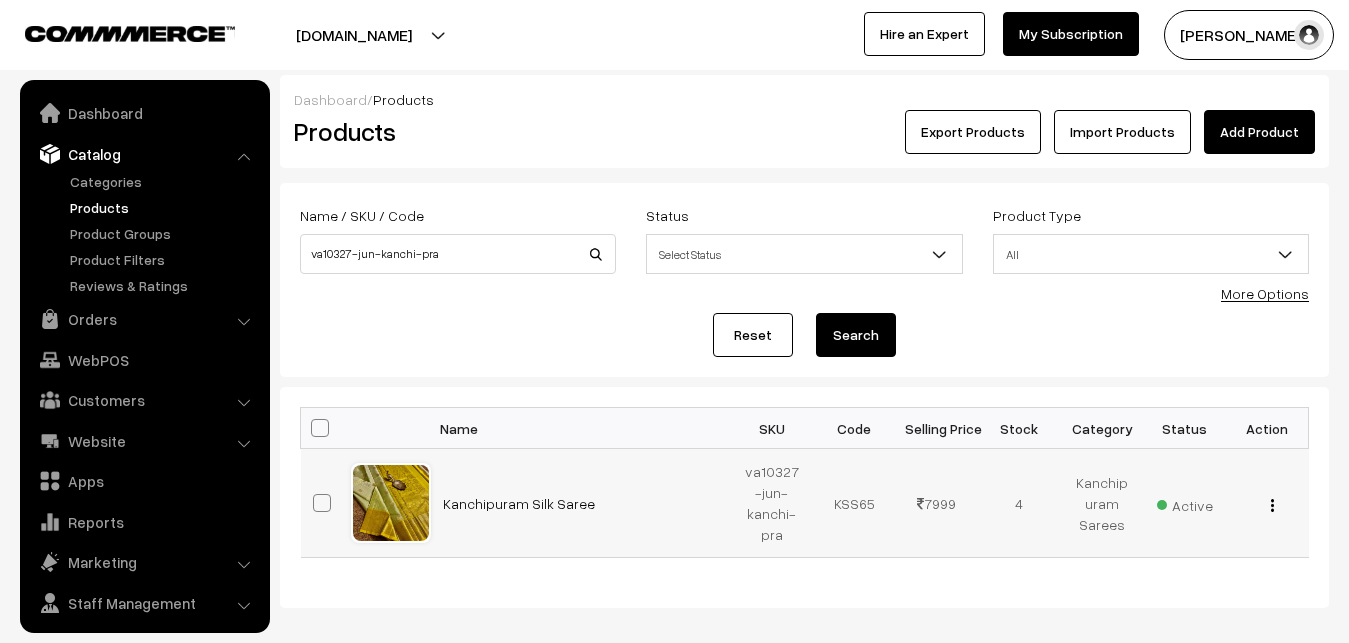 scroll, scrollTop: 0, scrollLeft: 0, axis: both 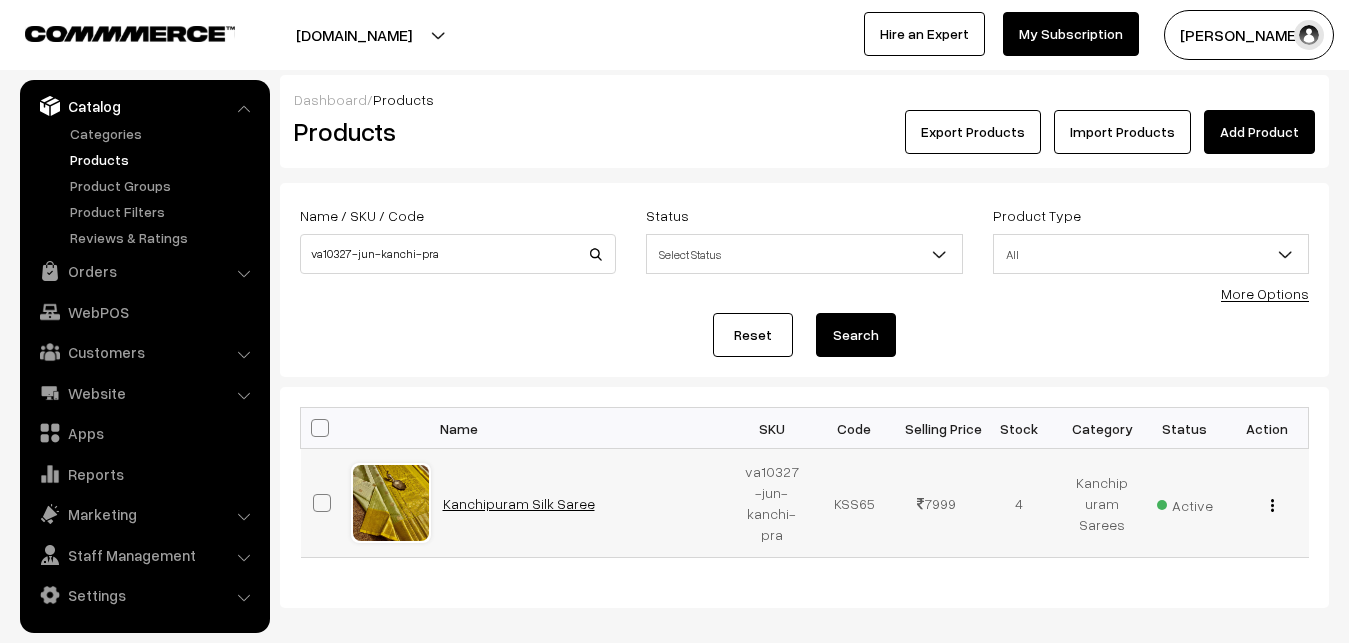click on "Kanchipuram Silk Saree" at bounding box center (519, 503) 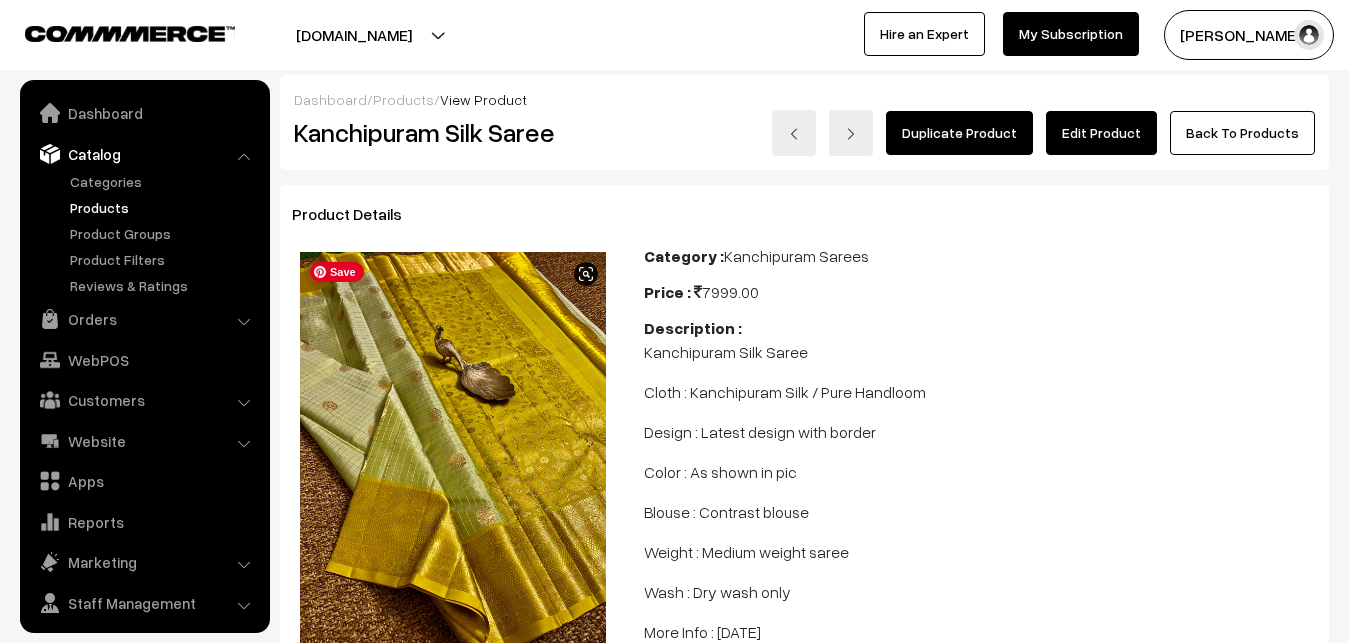 scroll, scrollTop: 0, scrollLeft: 0, axis: both 